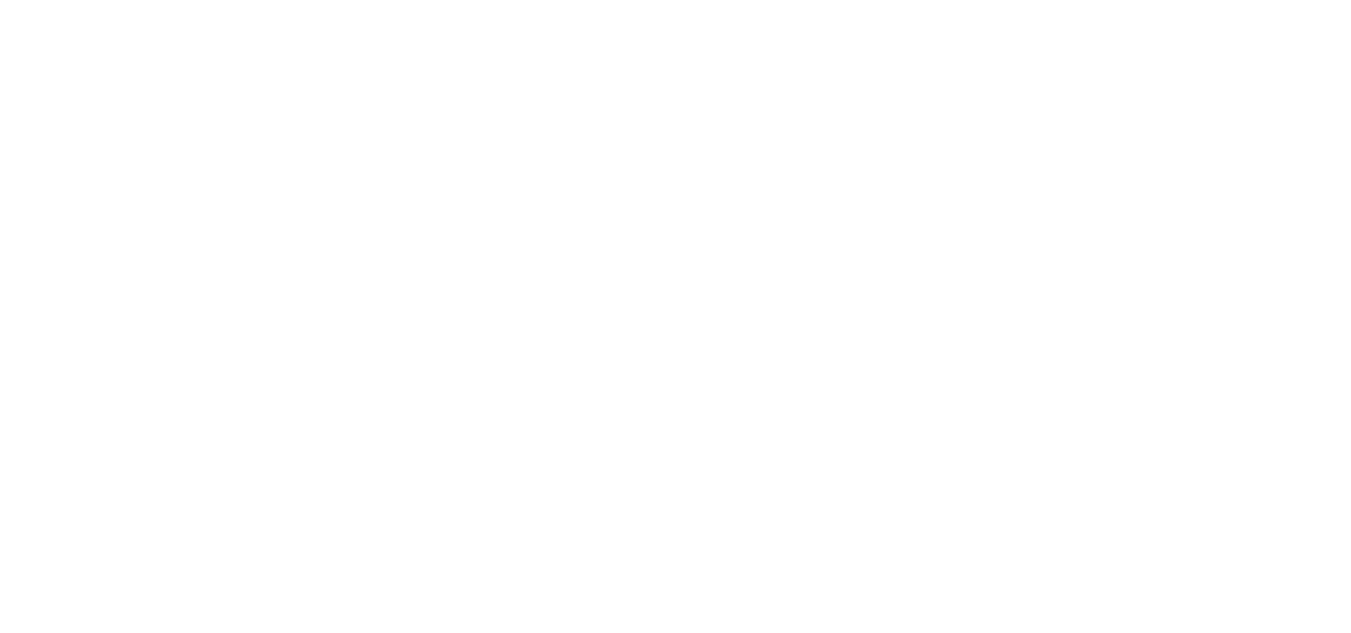 scroll, scrollTop: 0, scrollLeft: 0, axis: both 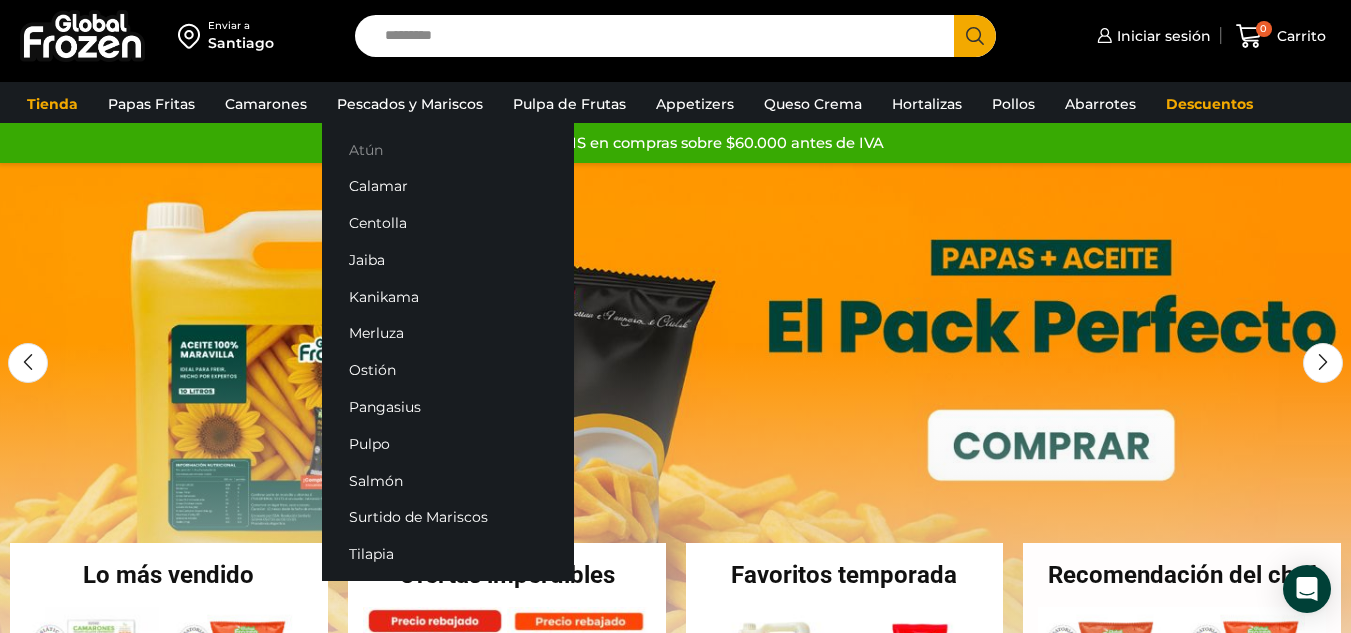 click on "Atún" at bounding box center (448, 149) 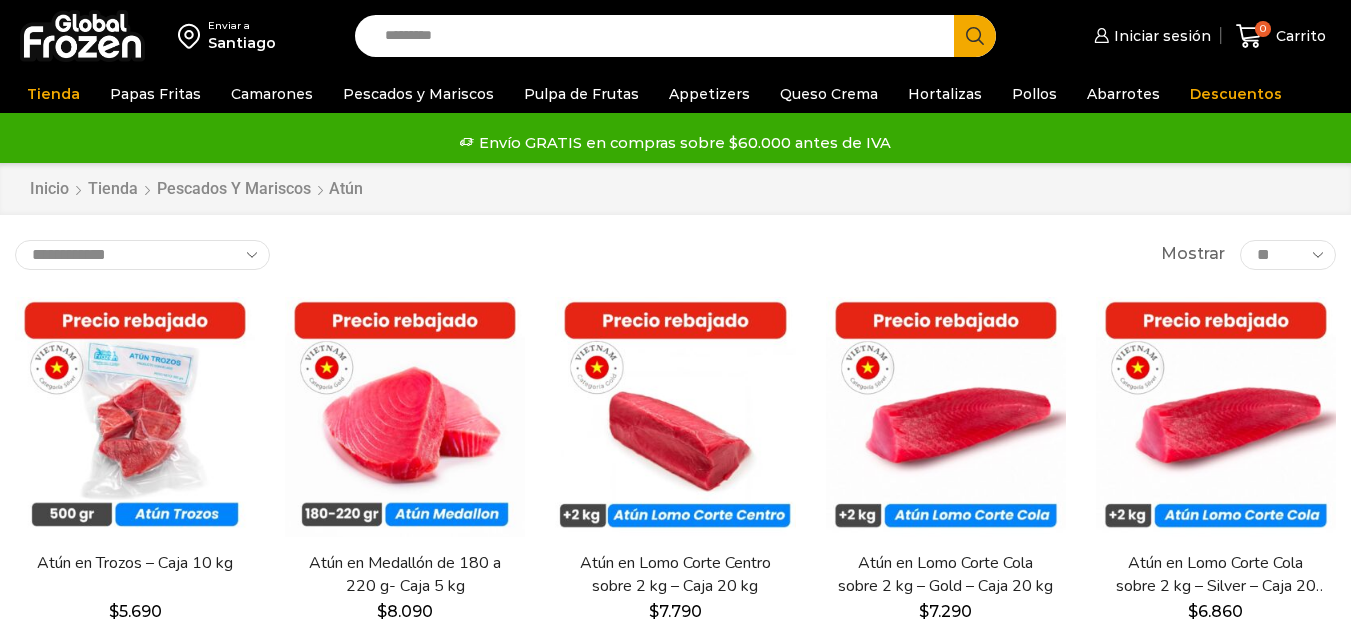 scroll, scrollTop: 0, scrollLeft: 0, axis: both 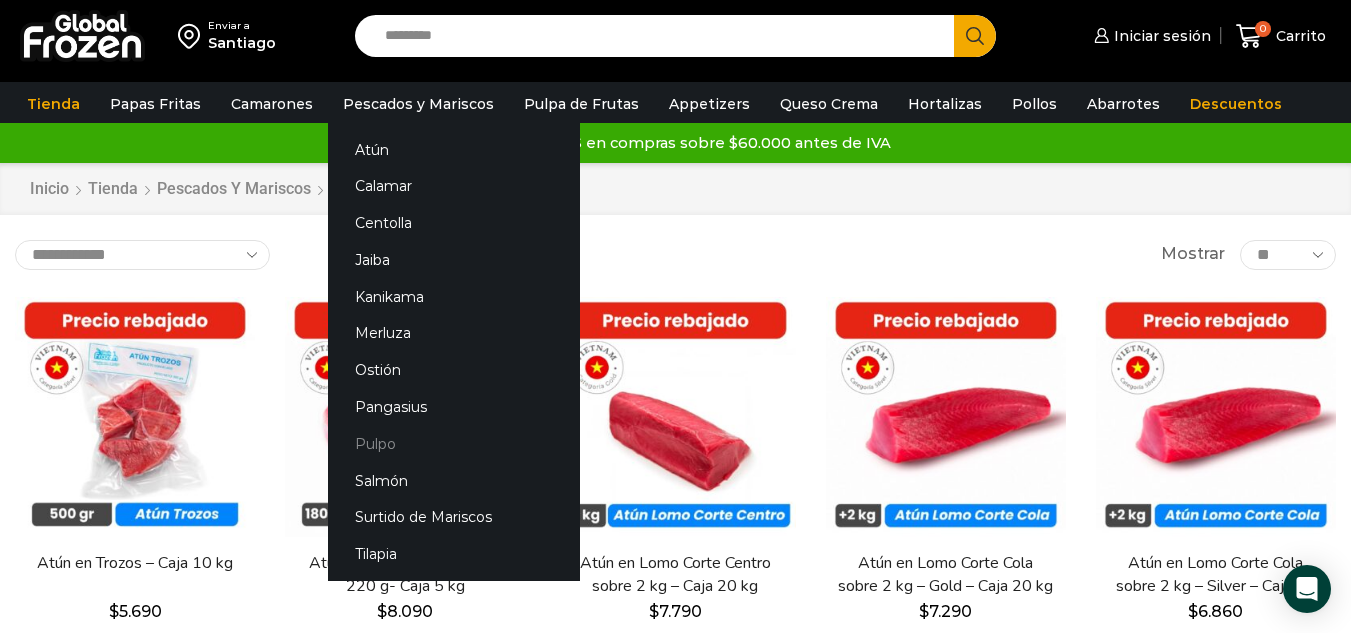 drag, startPoint x: 355, startPoint y: 443, endPoint x: 377, endPoint y: 445, distance: 22.090721 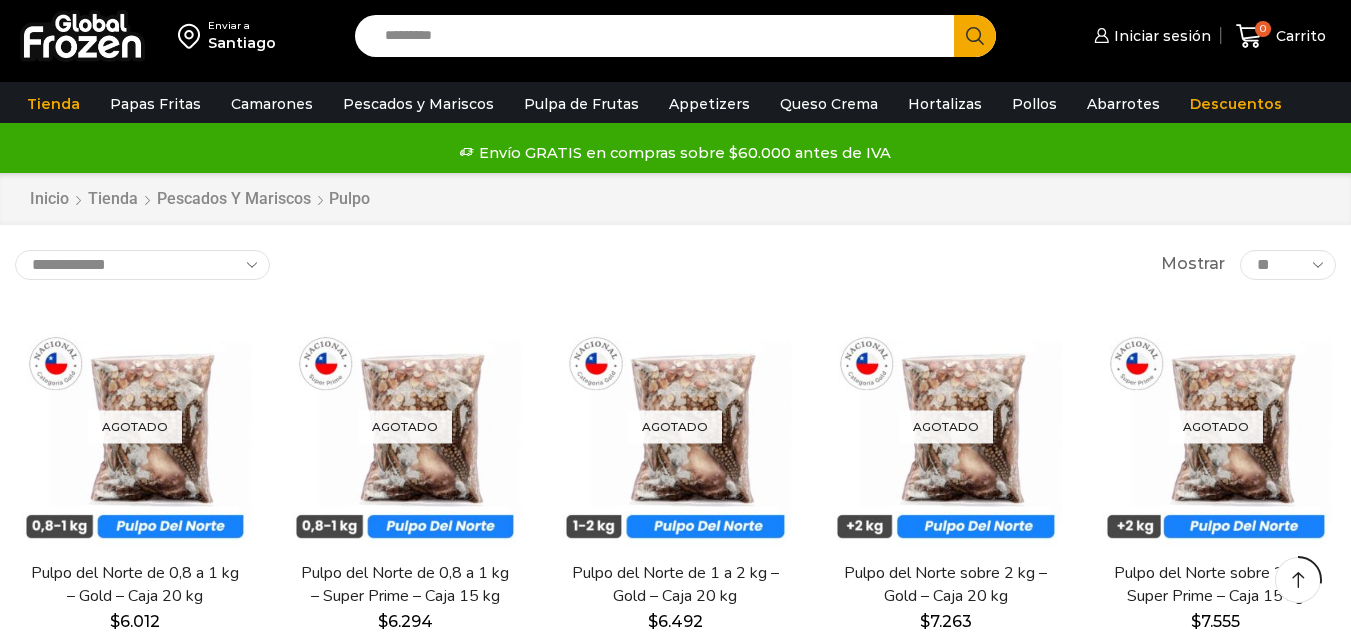 scroll, scrollTop: 300, scrollLeft: 0, axis: vertical 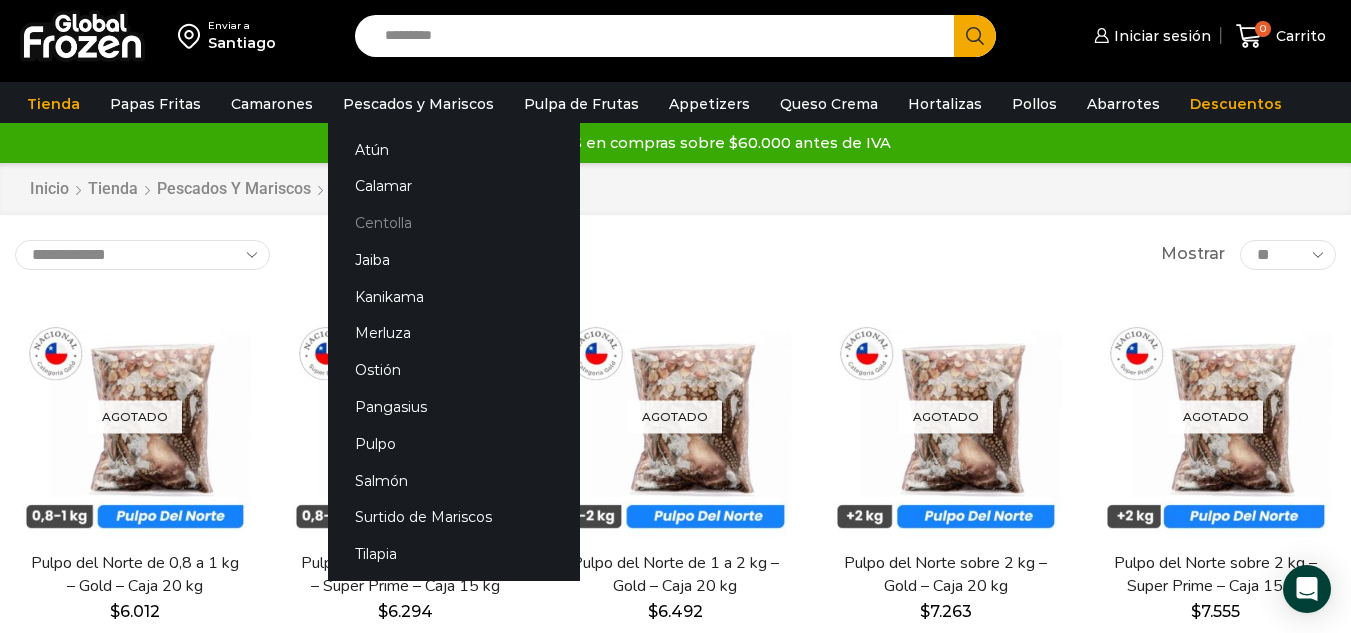 click on "Centolla" at bounding box center (454, 223) 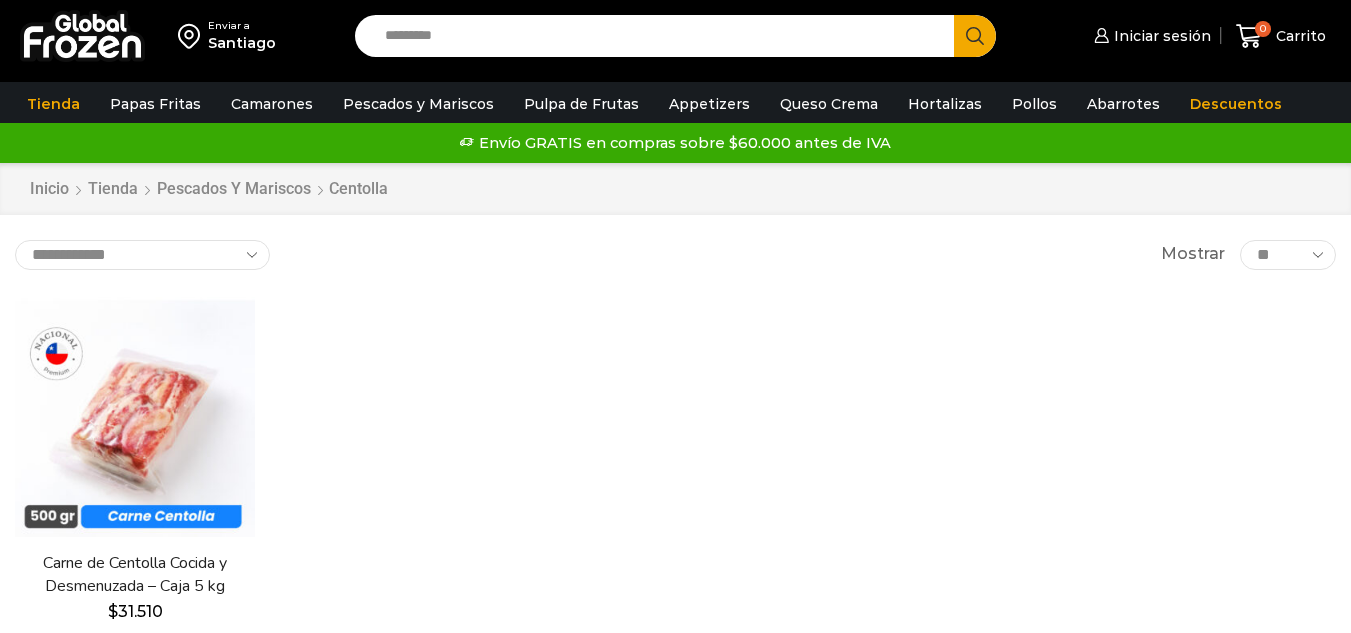 scroll, scrollTop: 0, scrollLeft: 0, axis: both 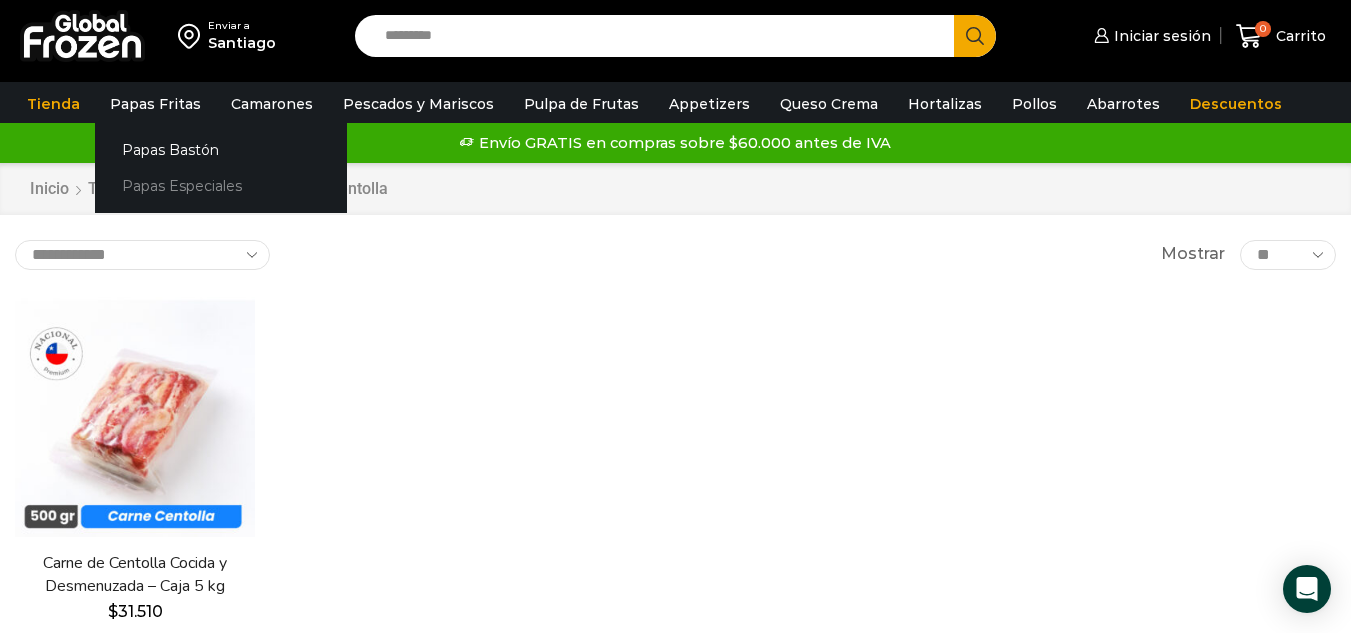 click on "Papas Especiales" at bounding box center [221, 186] 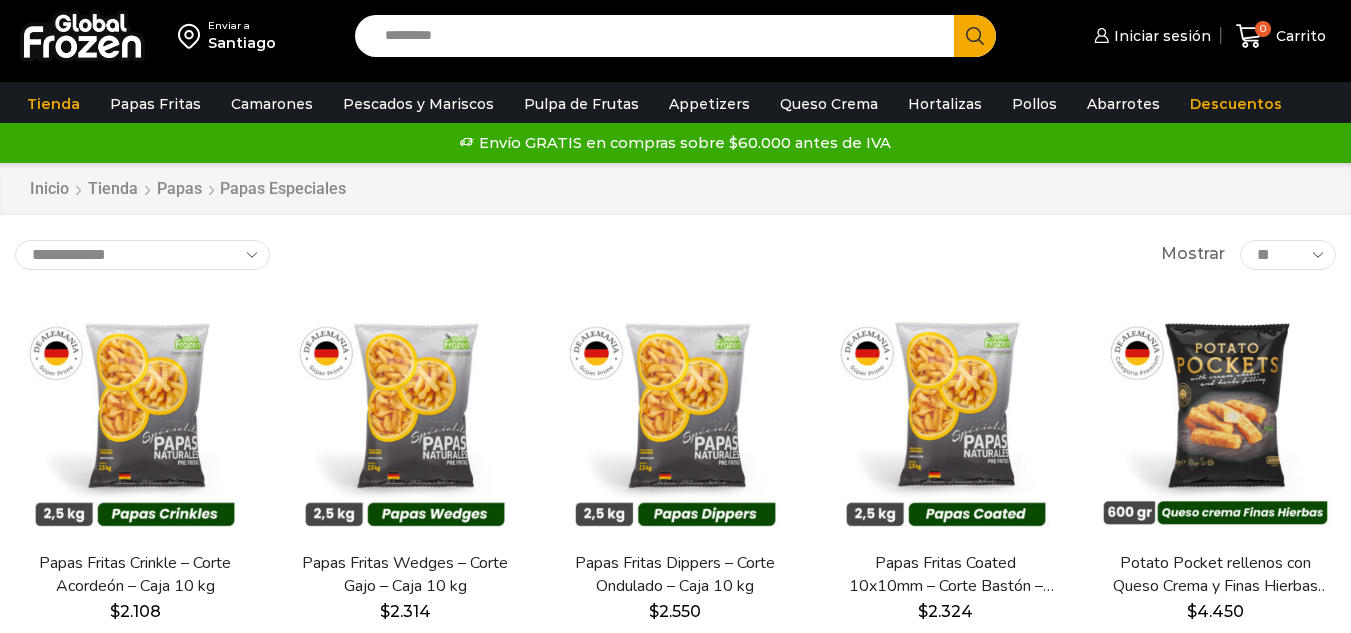 scroll, scrollTop: 0, scrollLeft: 0, axis: both 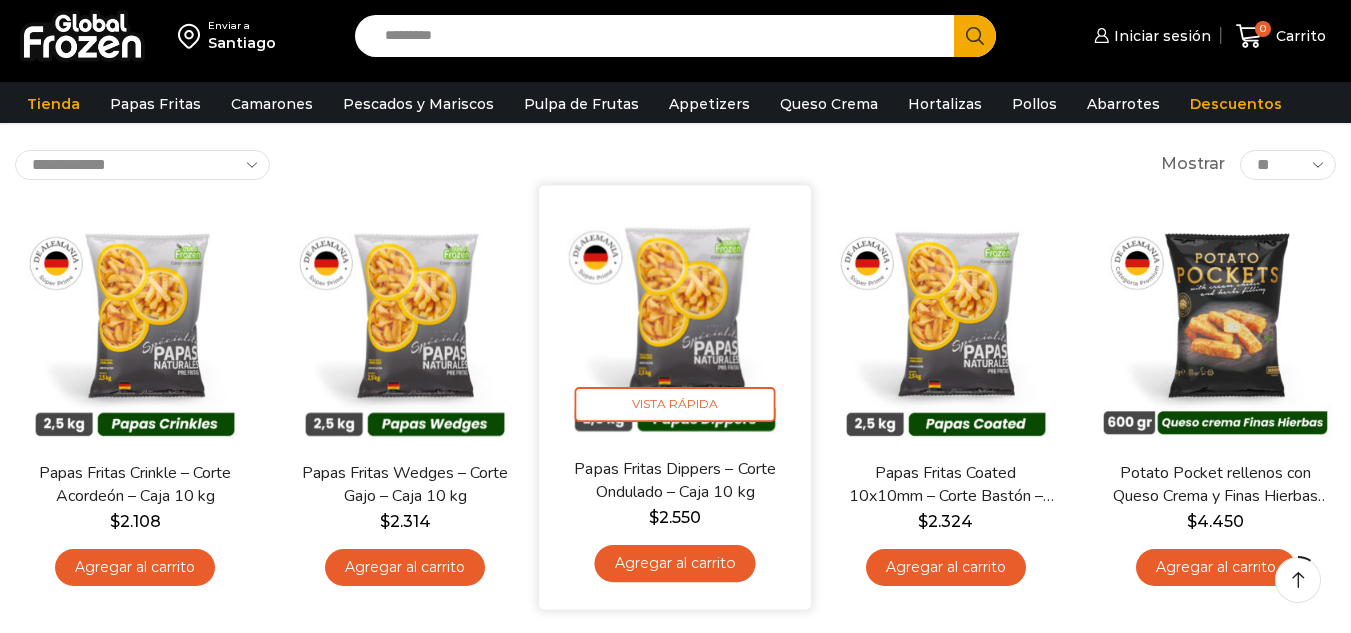 click on "Agregar al carrito" at bounding box center (675, 563) 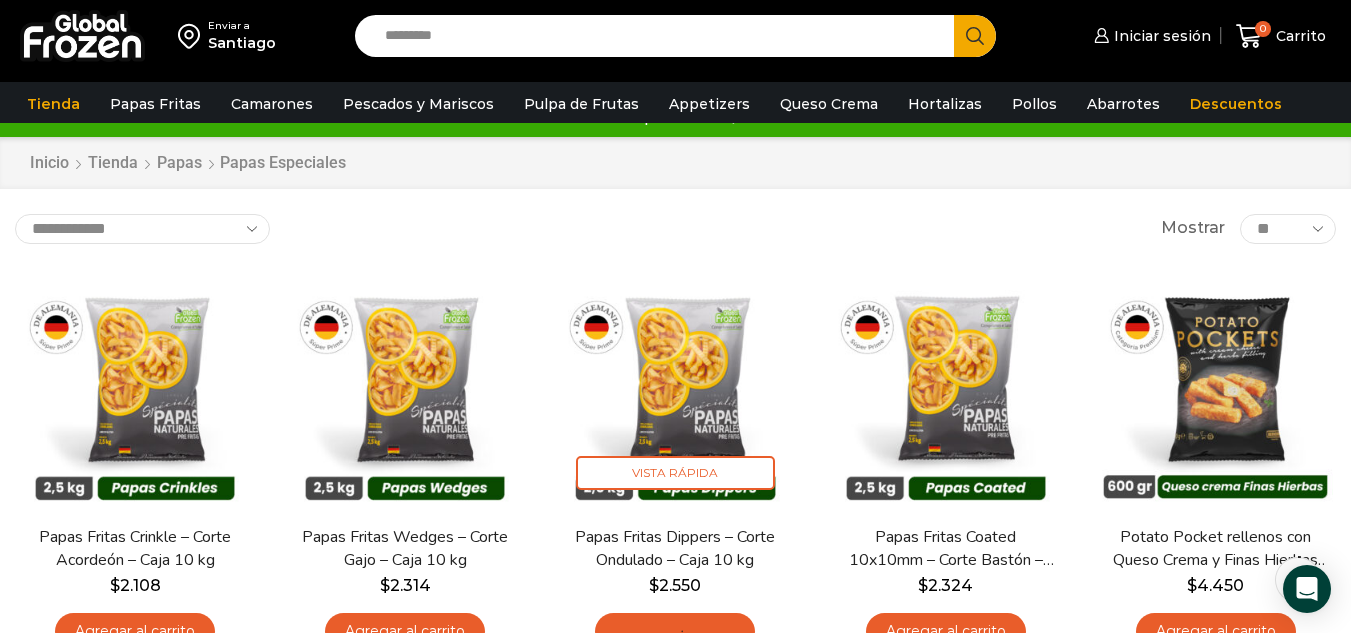 scroll, scrollTop: 0, scrollLeft: 0, axis: both 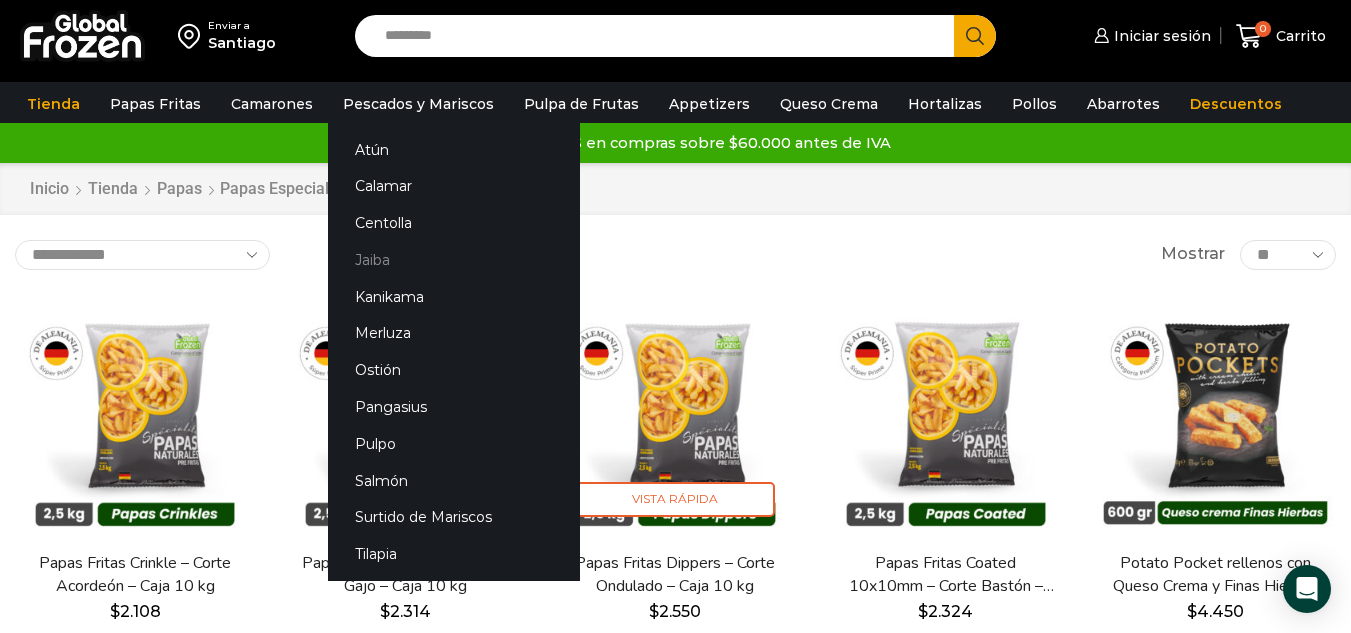 click on "Jaiba" at bounding box center [454, 259] 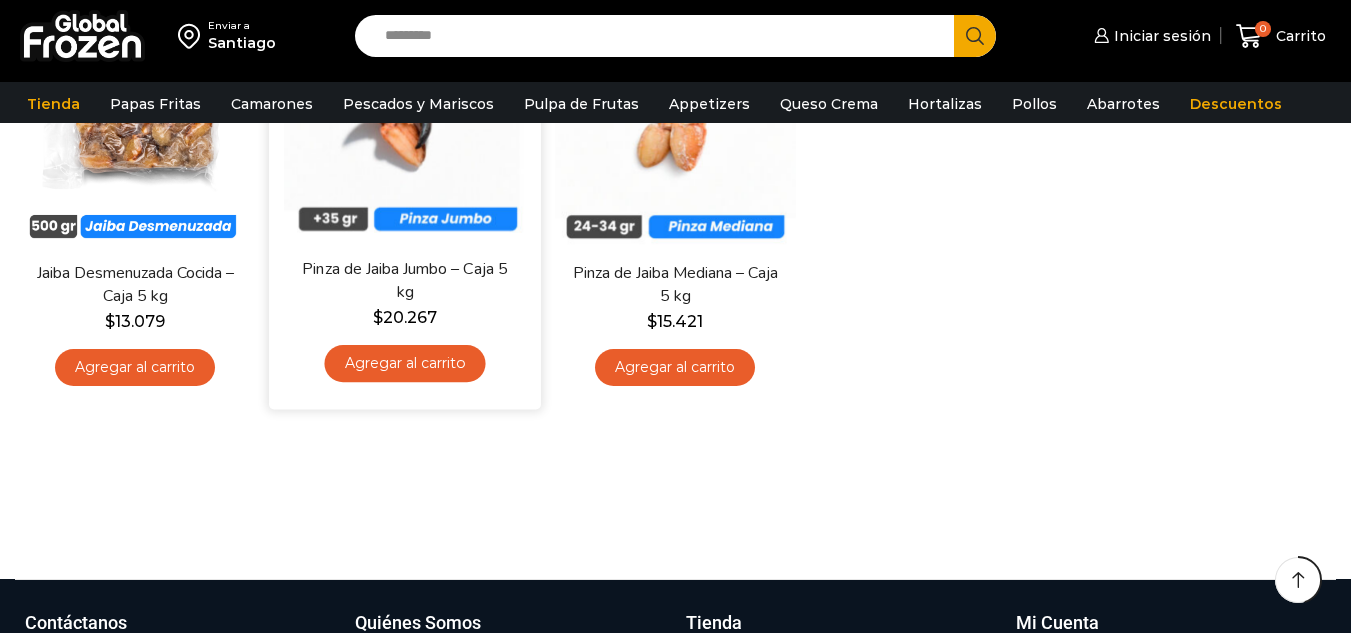 scroll, scrollTop: 300, scrollLeft: 0, axis: vertical 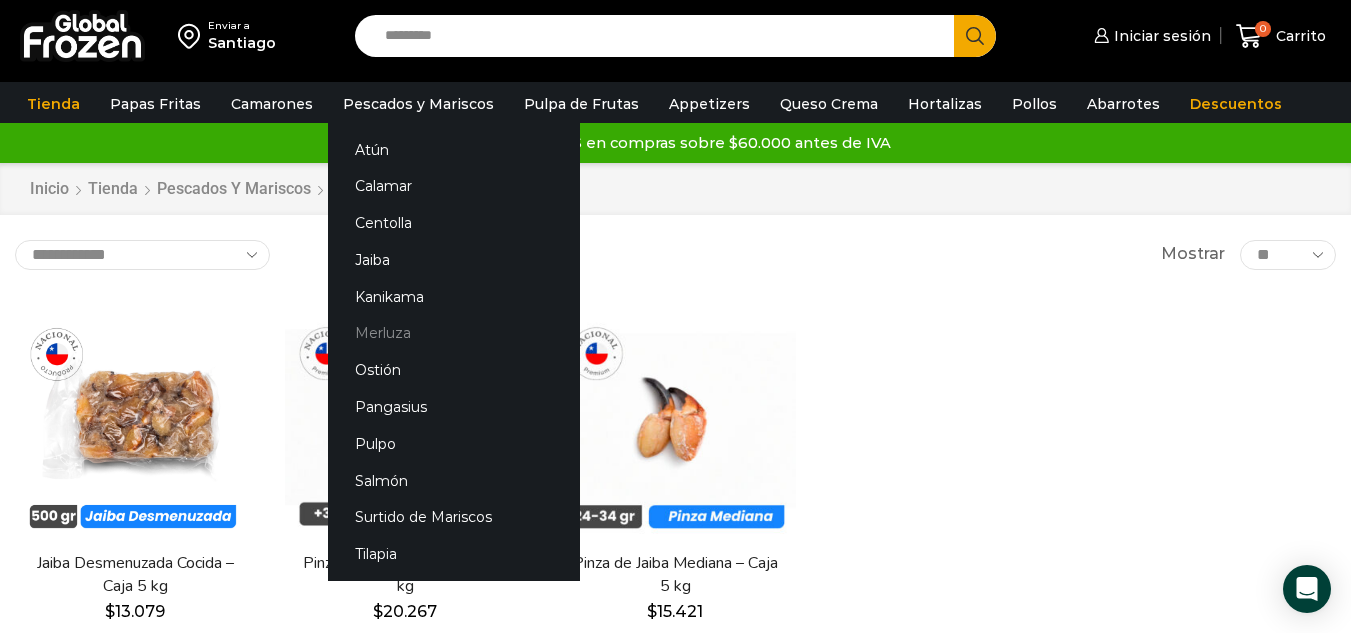 click on "Merluza" at bounding box center [454, 333] 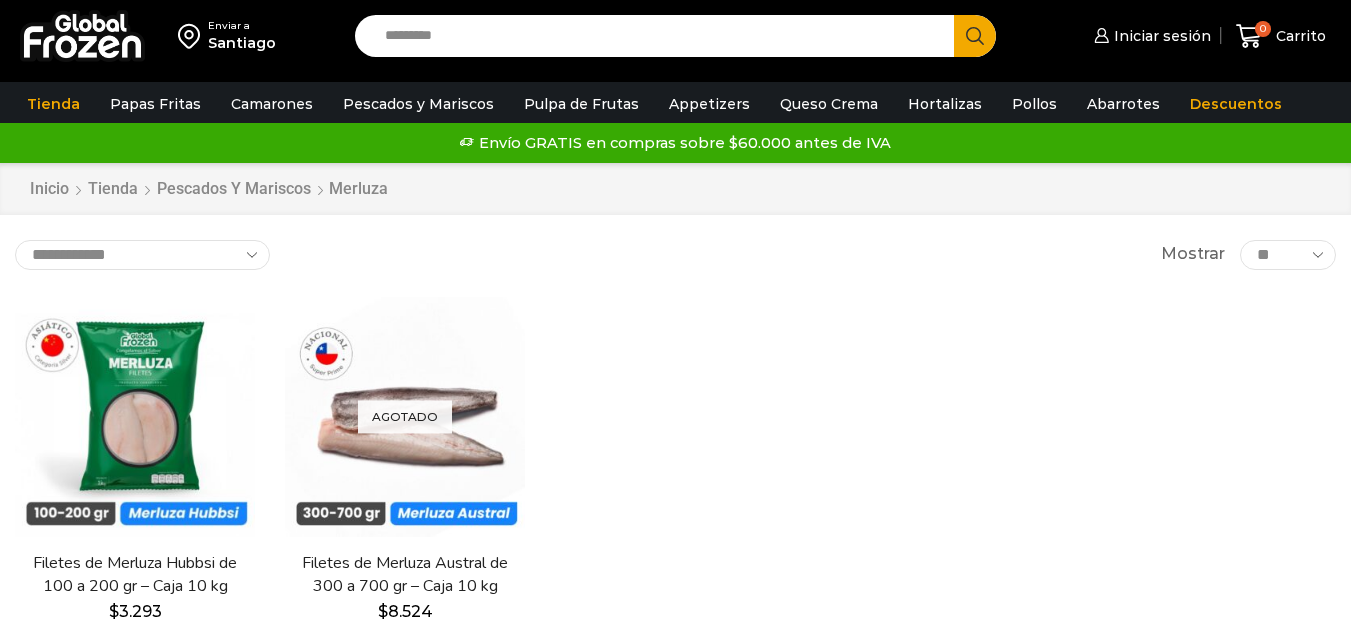 scroll, scrollTop: 144, scrollLeft: 0, axis: vertical 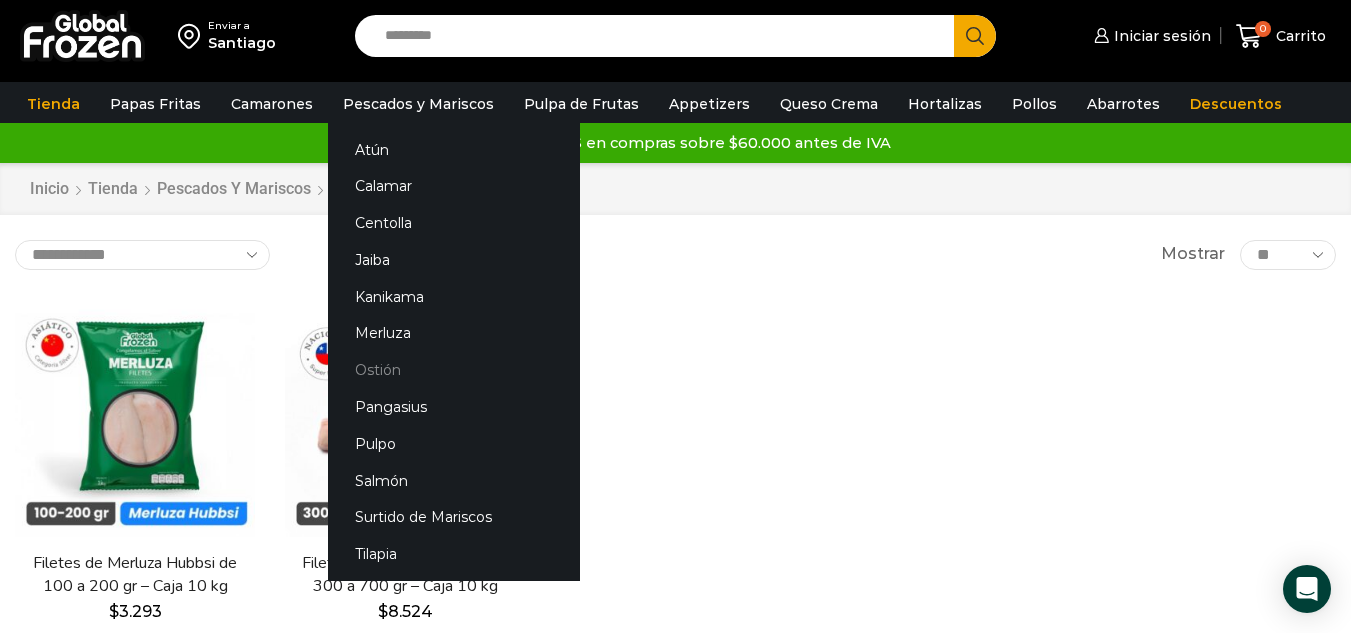 click on "Ostión" at bounding box center [454, 370] 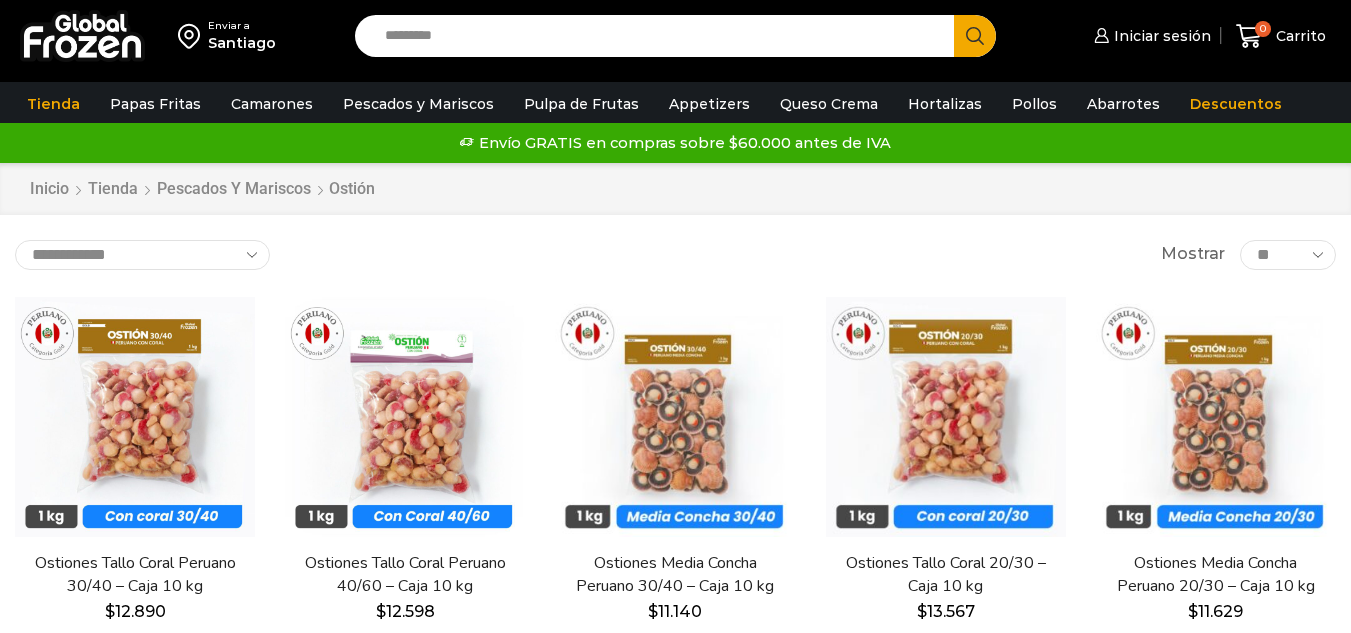 scroll, scrollTop: 0, scrollLeft: 0, axis: both 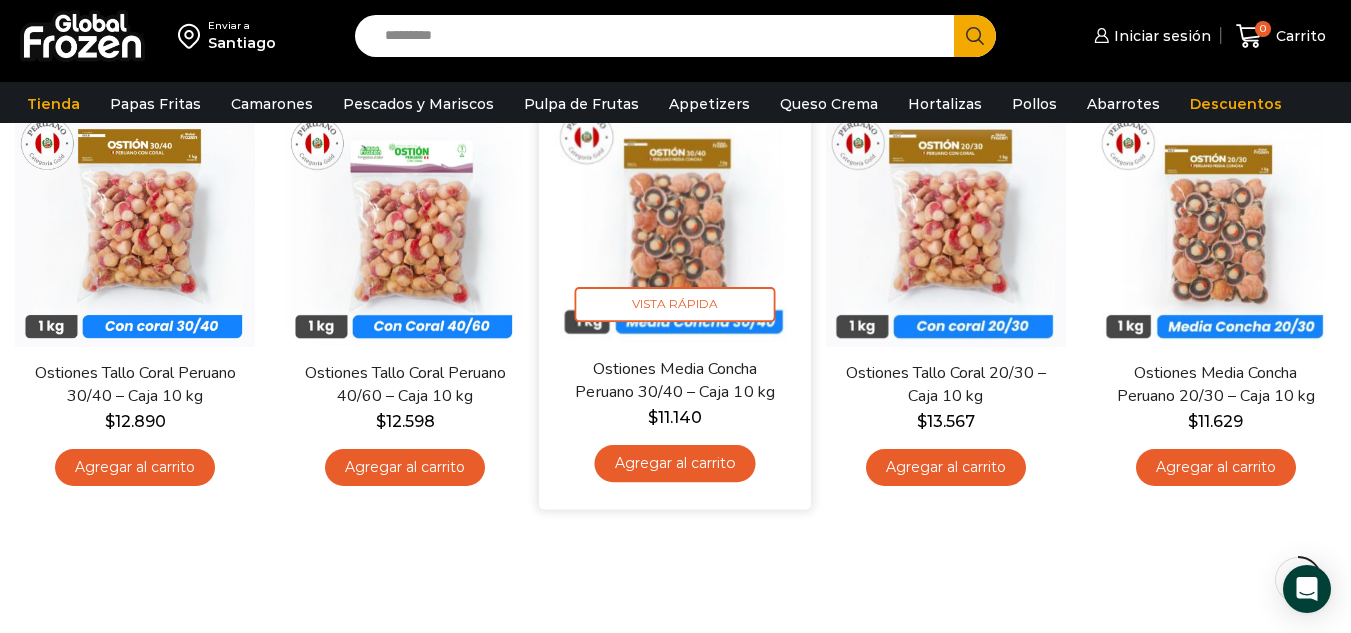 click on "Agregar al carrito" at bounding box center [675, 463] 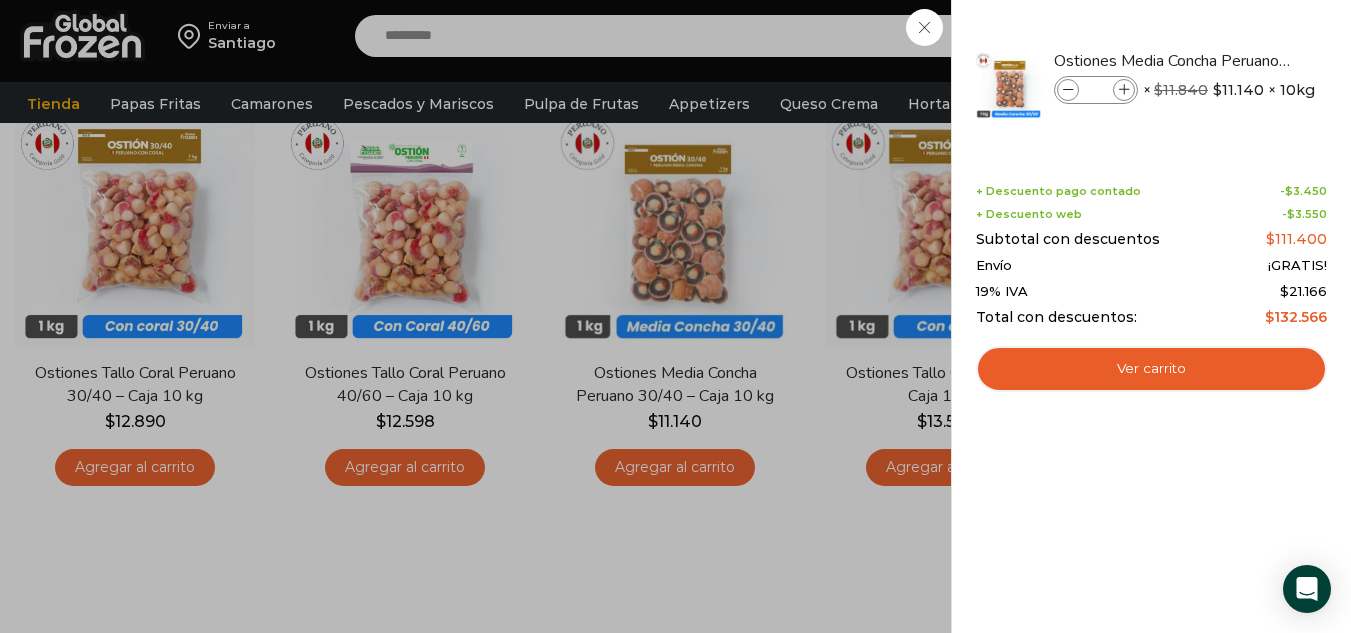 click on "1
Carrito
1
1
Shopping Cart
*" at bounding box center [1281, 36] 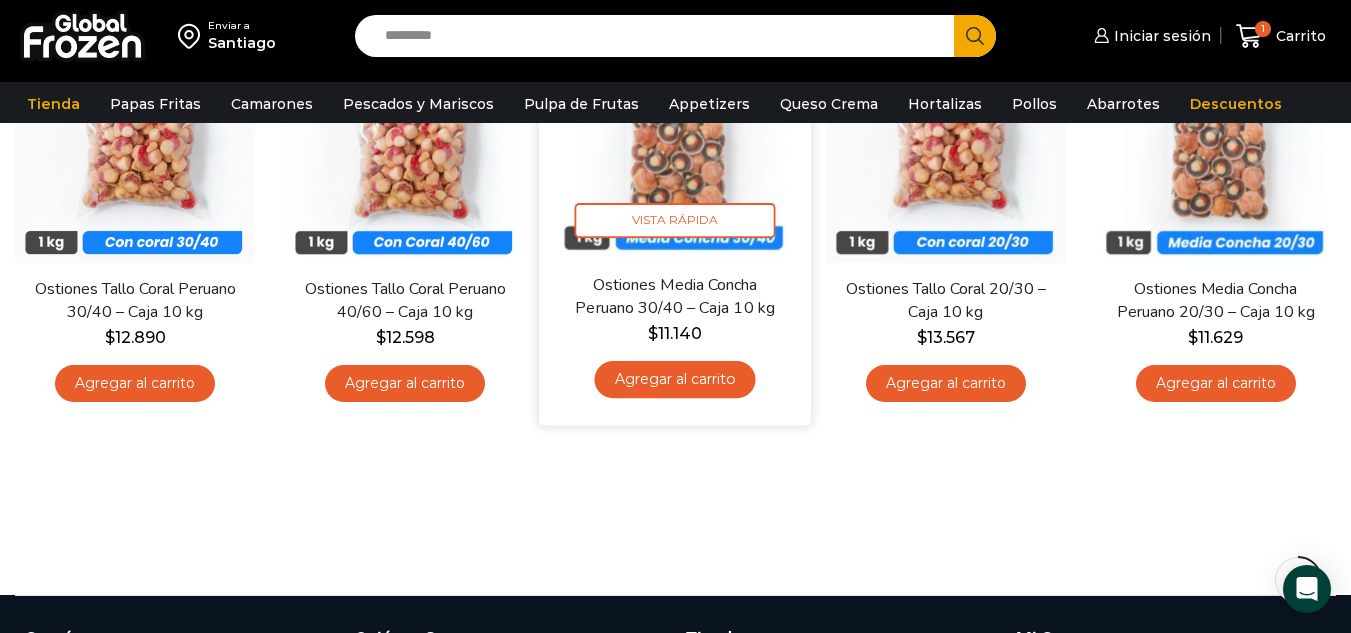 scroll, scrollTop: 200, scrollLeft: 0, axis: vertical 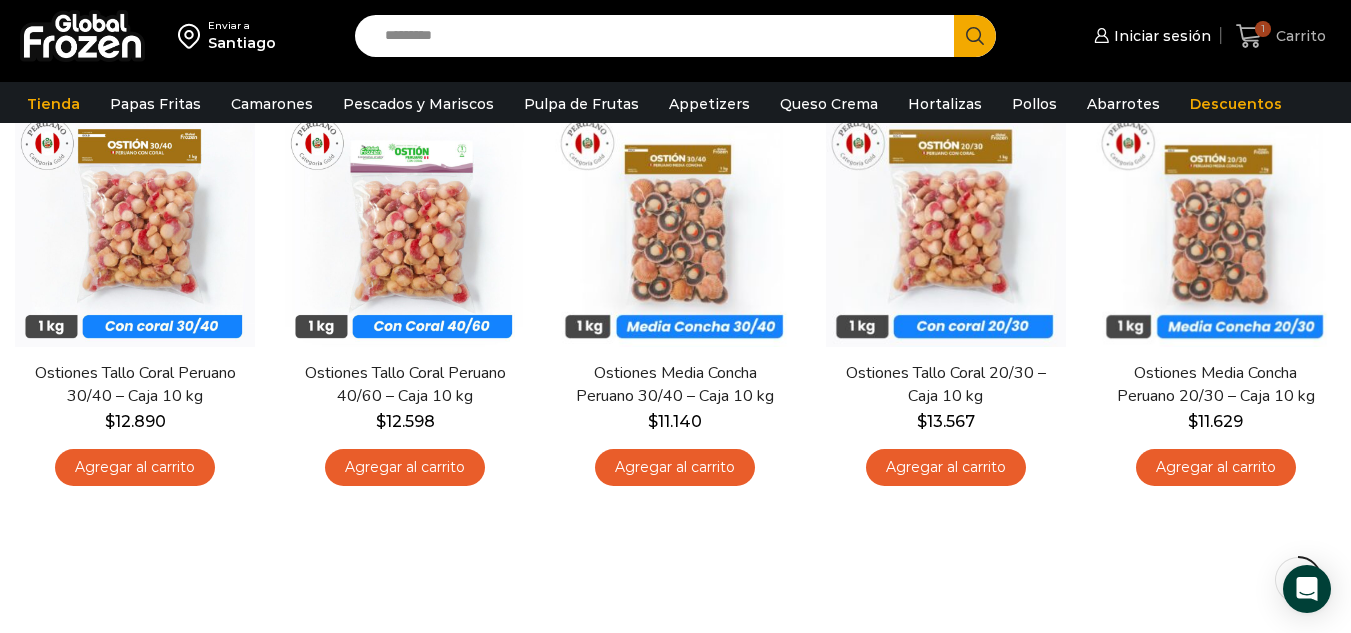 click on "Carrito" at bounding box center [1298, 36] 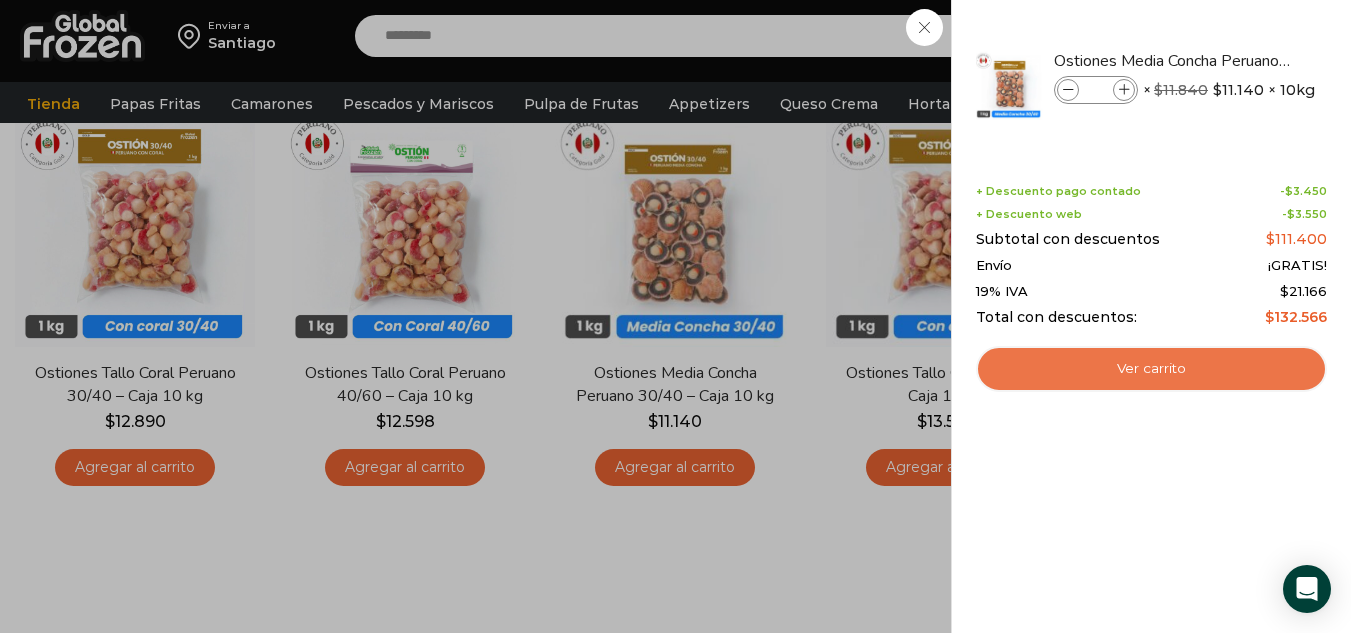 click on "Ver carrito" at bounding box center (1151, 369) 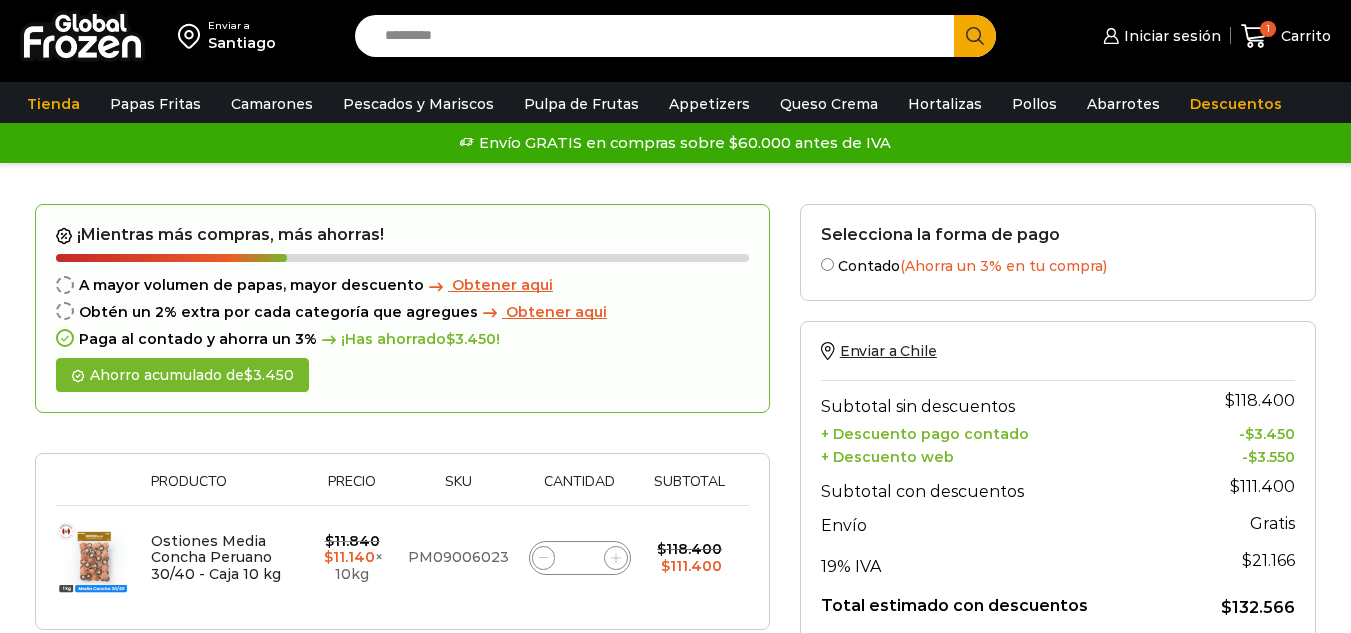 scroll, scrollTop: 104, scrollLeft: 0, axis: vertical 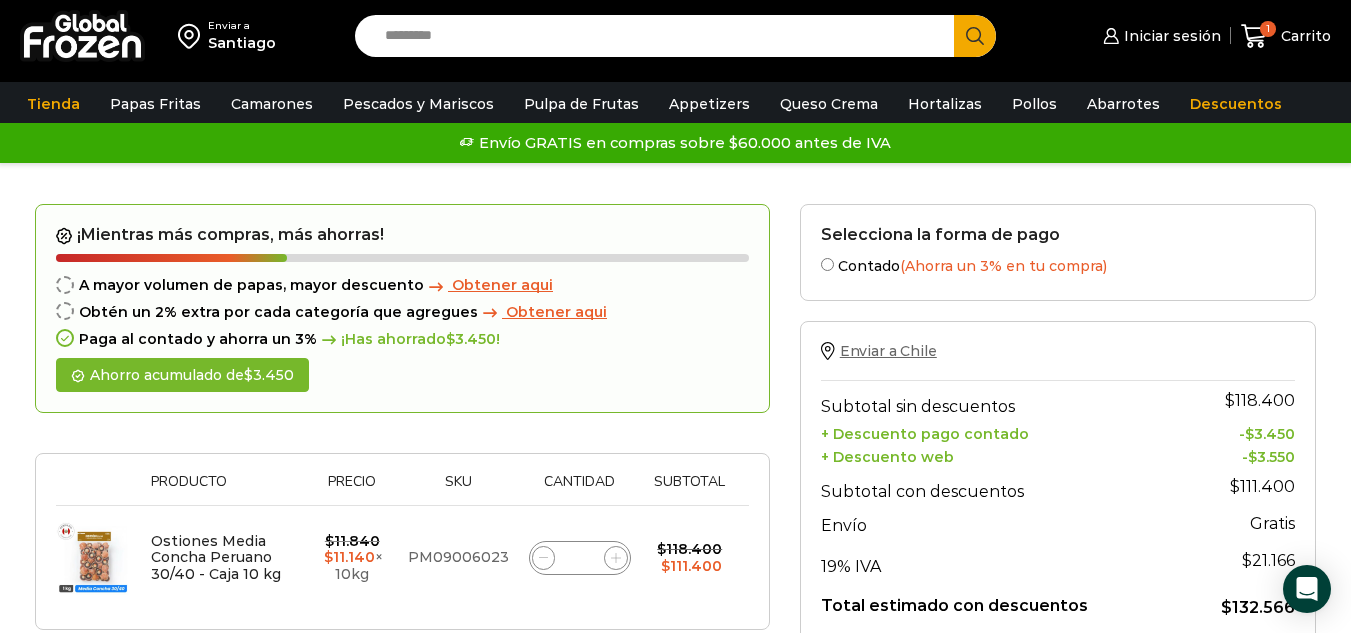 click on "Enviar a Chile" at bounding box center [888, 351] 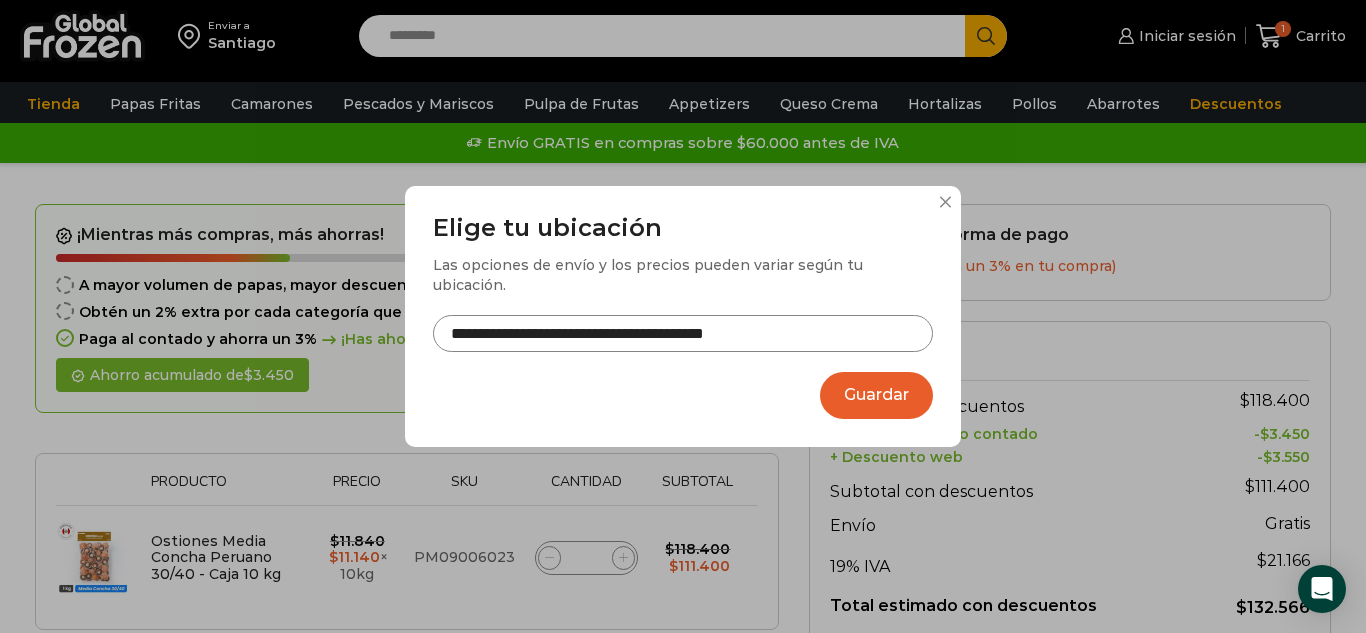 click on "Guardar" at bounding box center [876, 395] 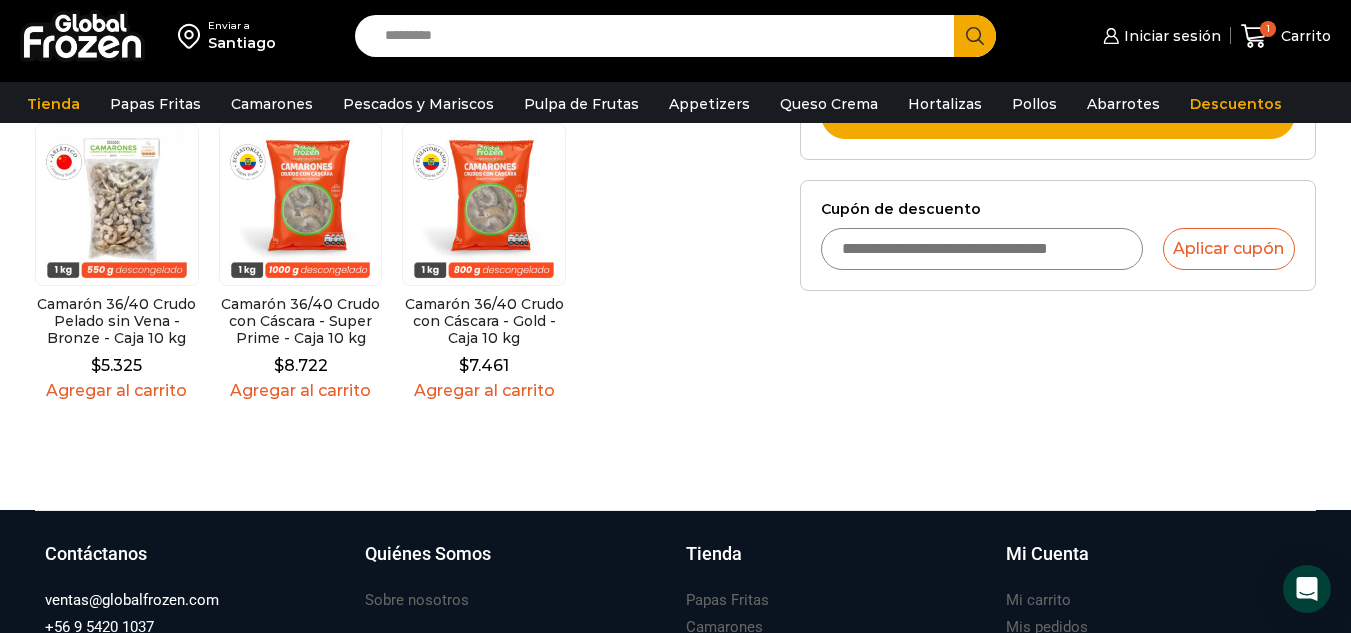 scroll, scrollTop: 519, scrollLeft: 0, axis: vertical 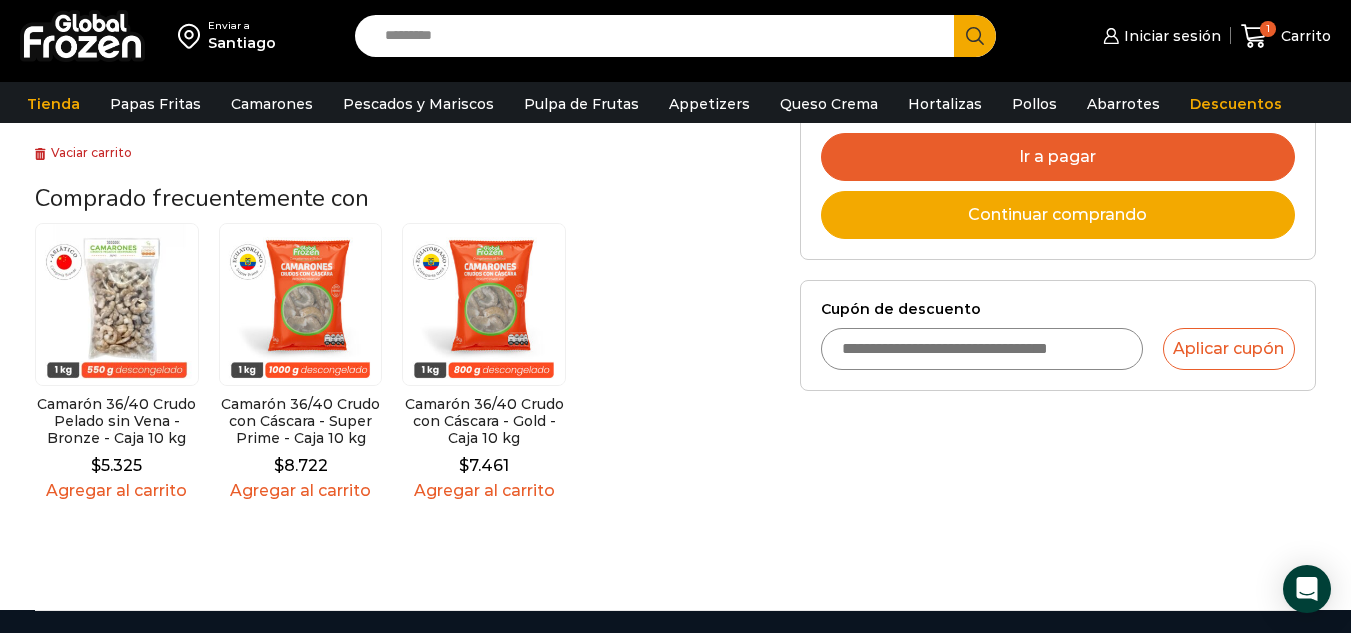 click at bounding box center (117, 305) 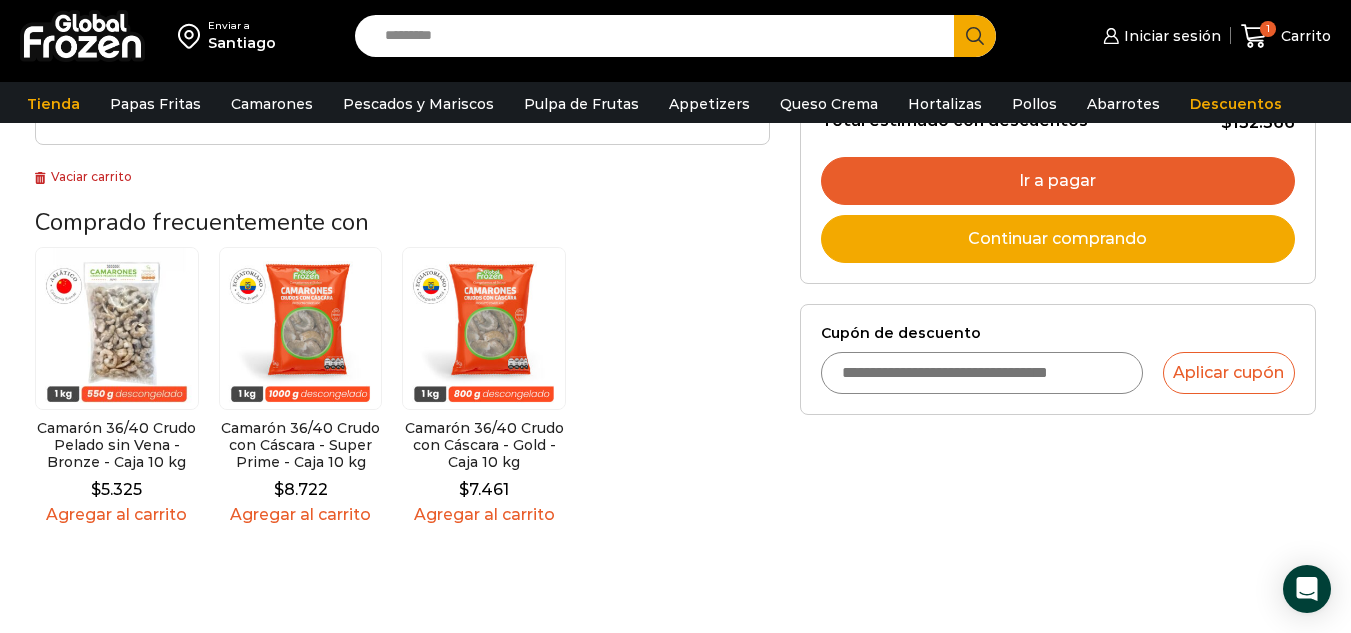scroll, scrollTop: 619, scrollLeft: 0, axis: vertical 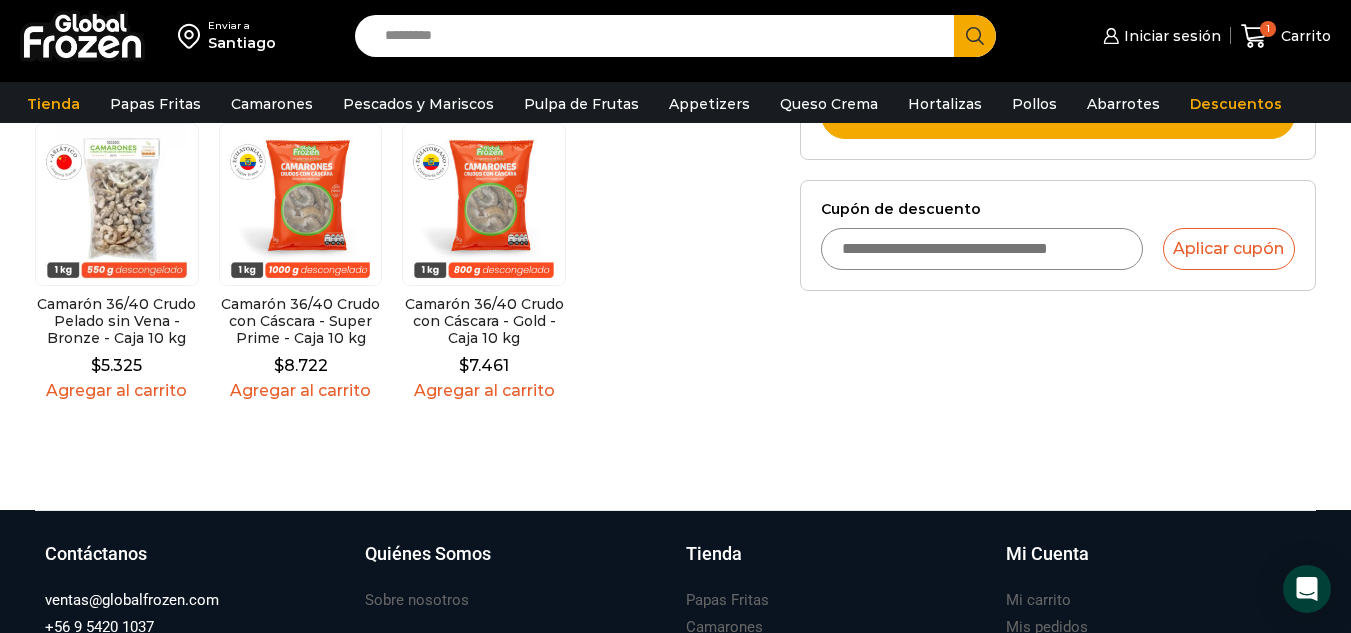click on "$ 5.325" at bounding box center [116, 365] 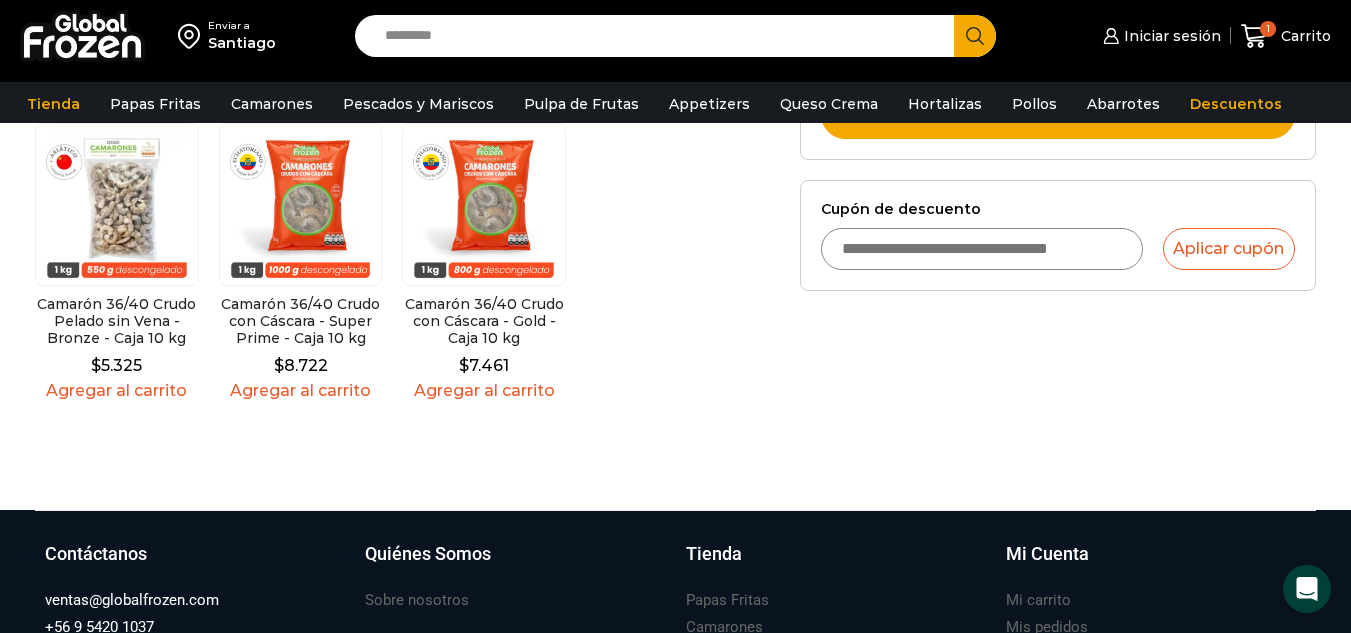click on "Agregar al carrito" at bounding box center [117, 390] 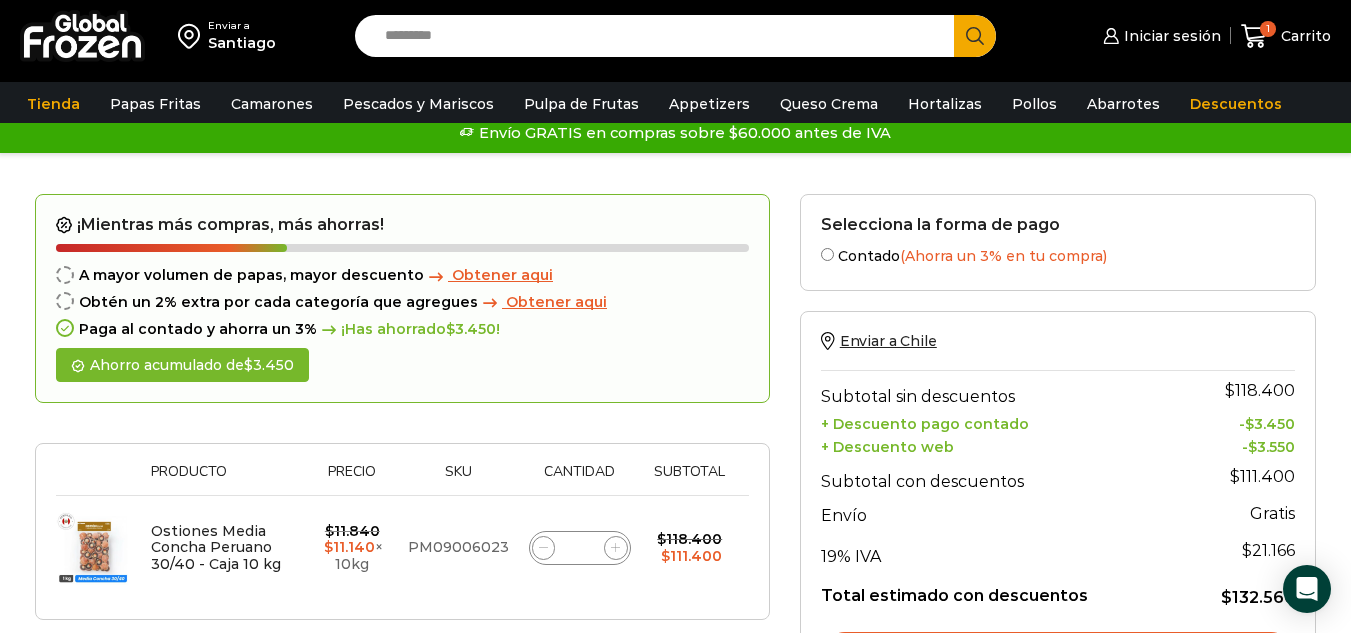 scroll, scrollTop: 19, scrollLeft: 0, axis: vertical 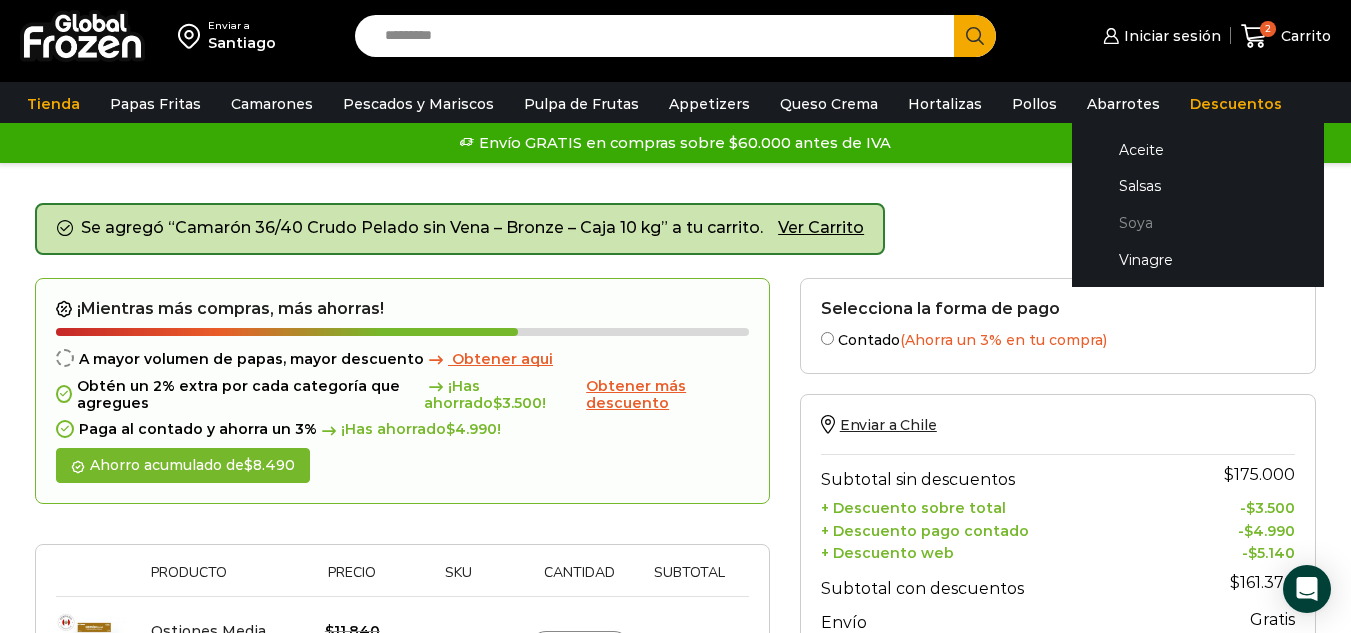 click on "Soya" at bounding box center (1198, 223) 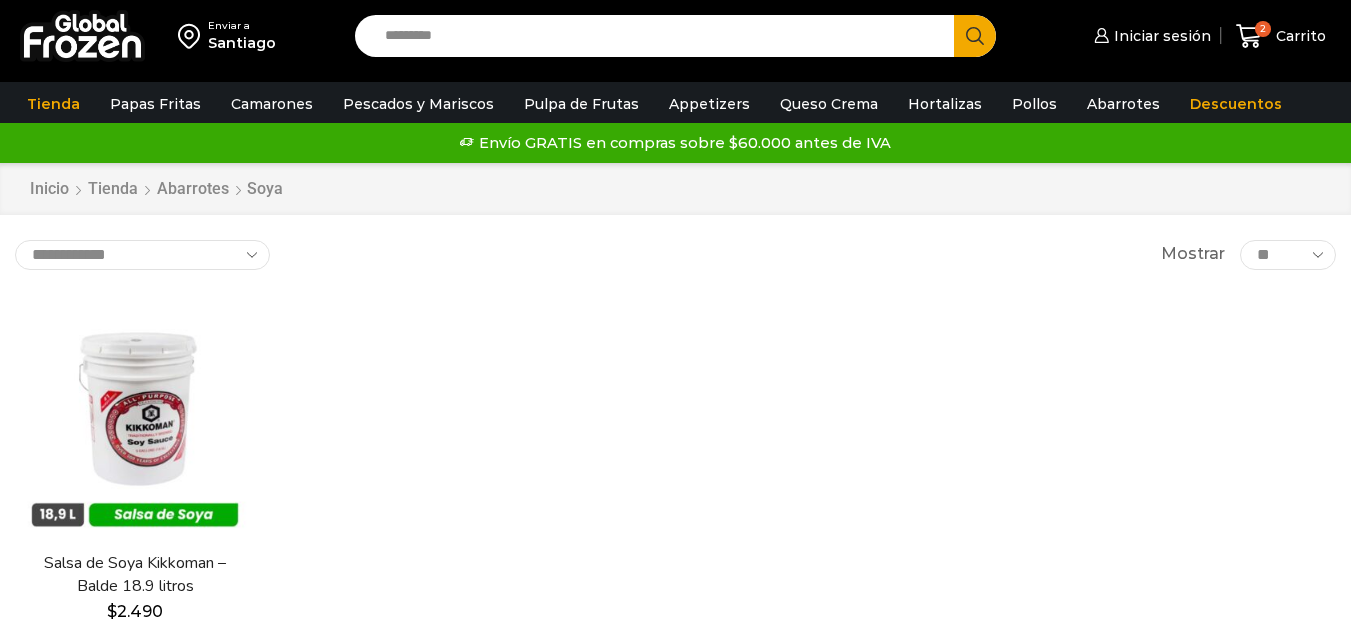 scroll, scrollTop: 0, scrollLeft: 0, axis: both 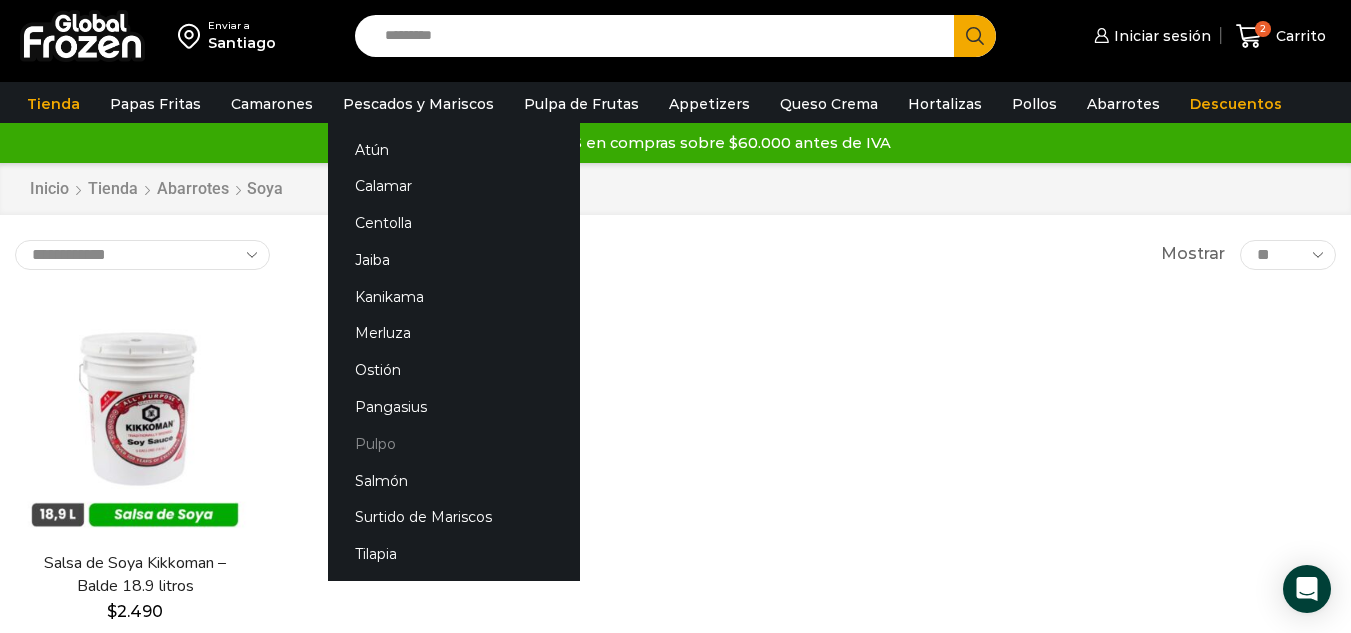click on "Pulpo" at bounding box center [454, 443] 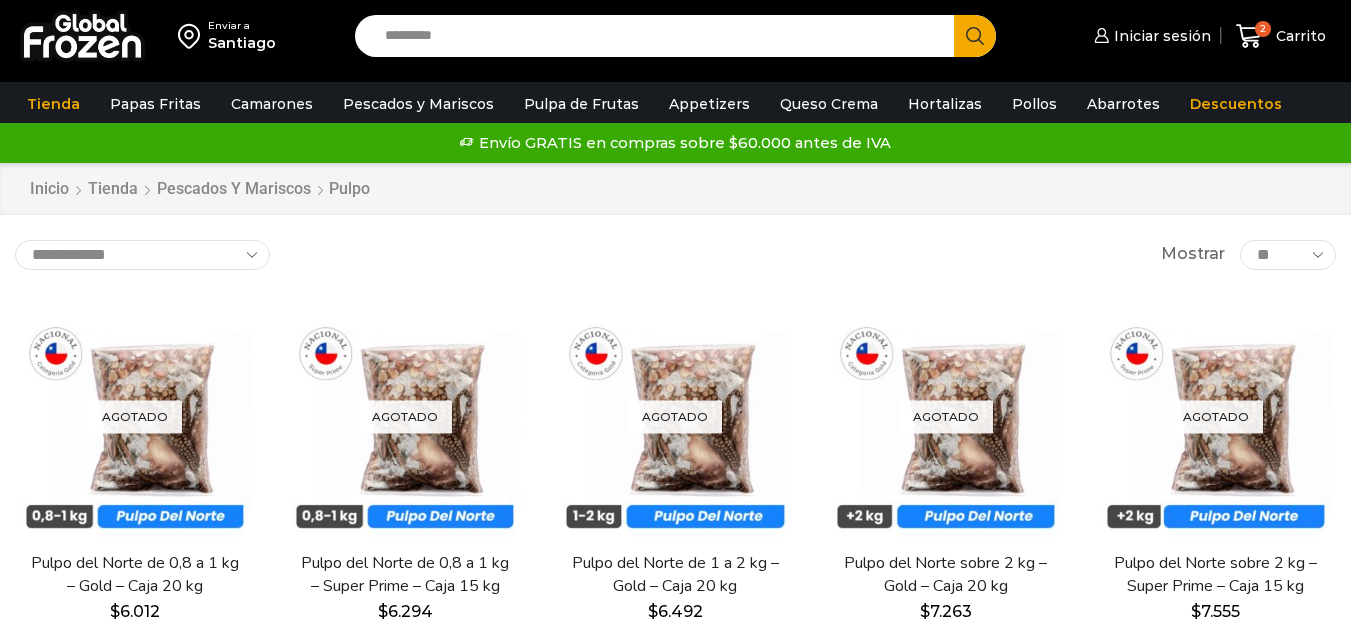 scroll, scrollTop: 0, scrollLeft: 0, axis: both 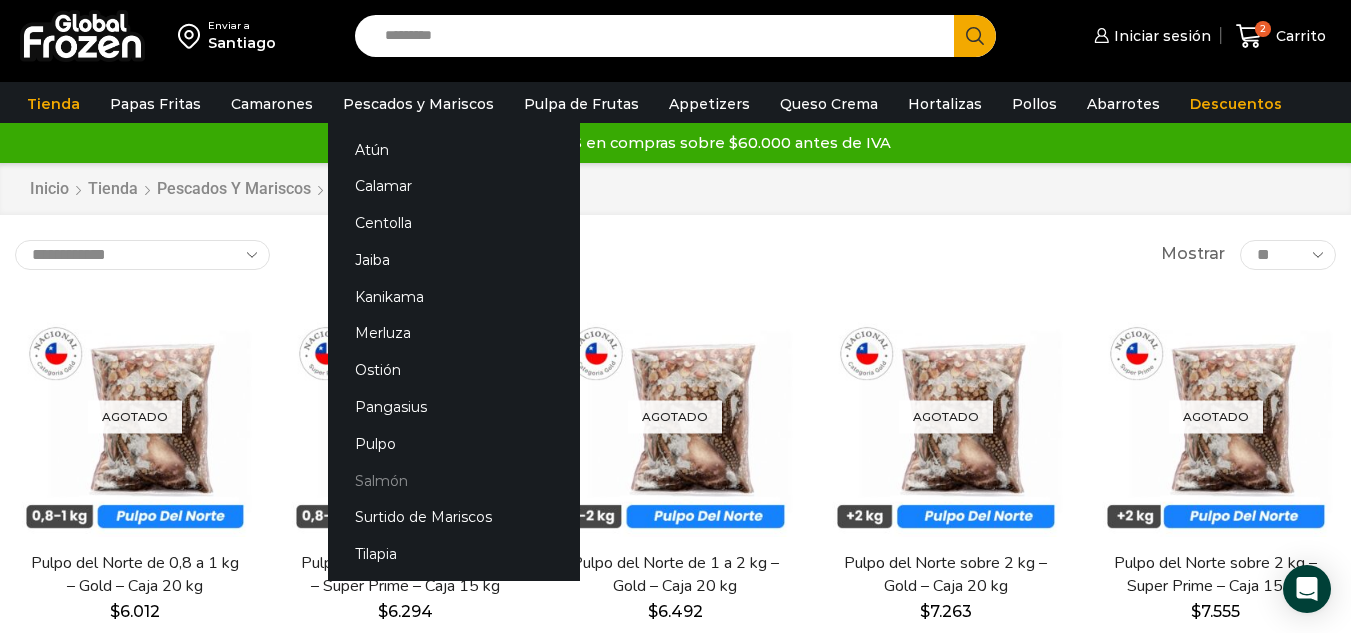 click on "Salmón" at bounding box center (454, 480) 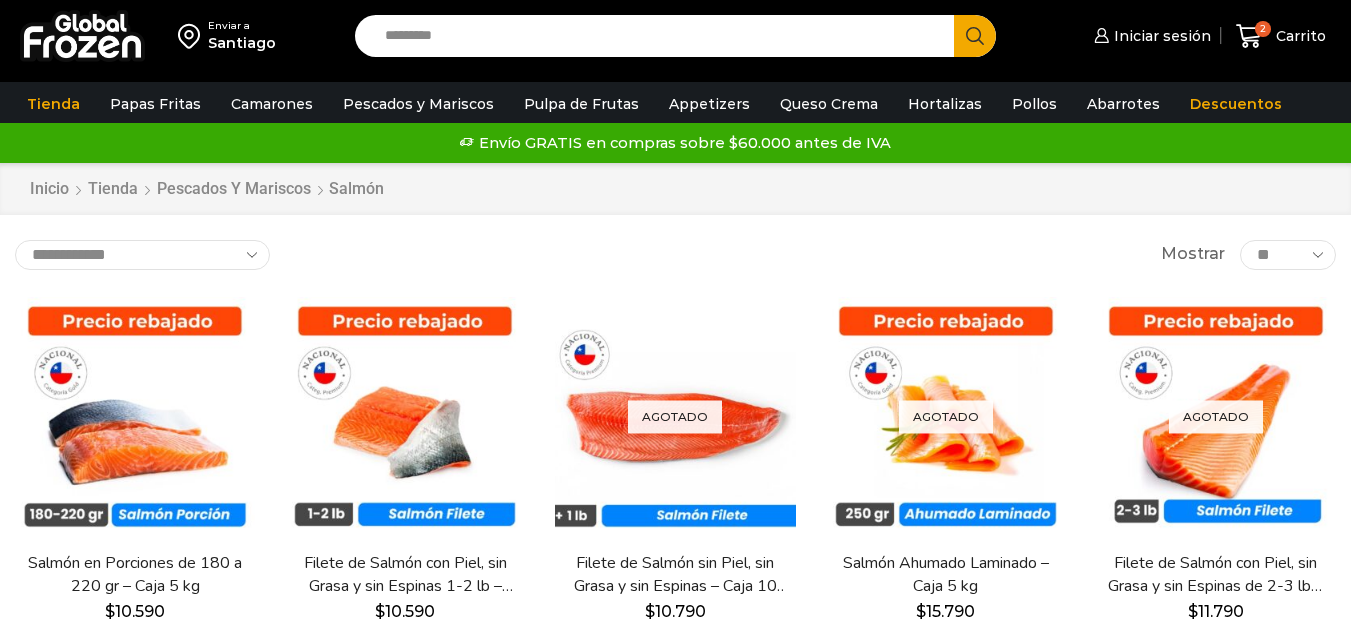 scroll, scrollTop: 0, scrollLeft: 0, axis: both 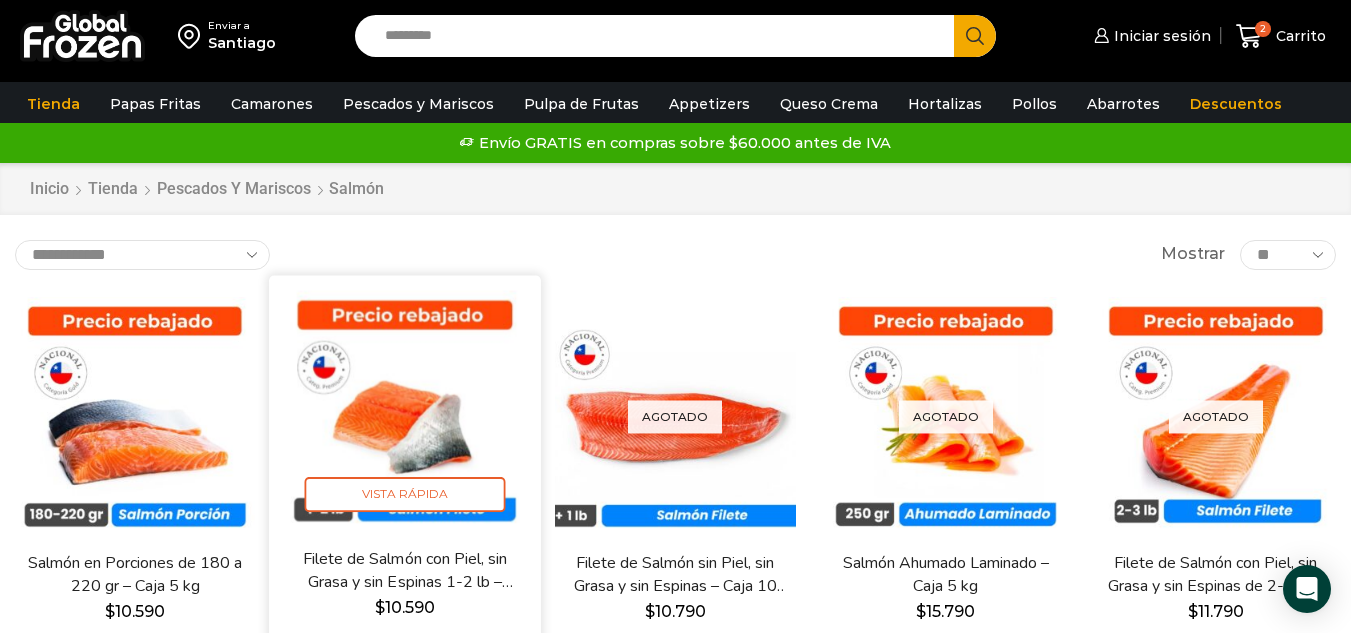 click on "**********" at bounding box center (675, 255) 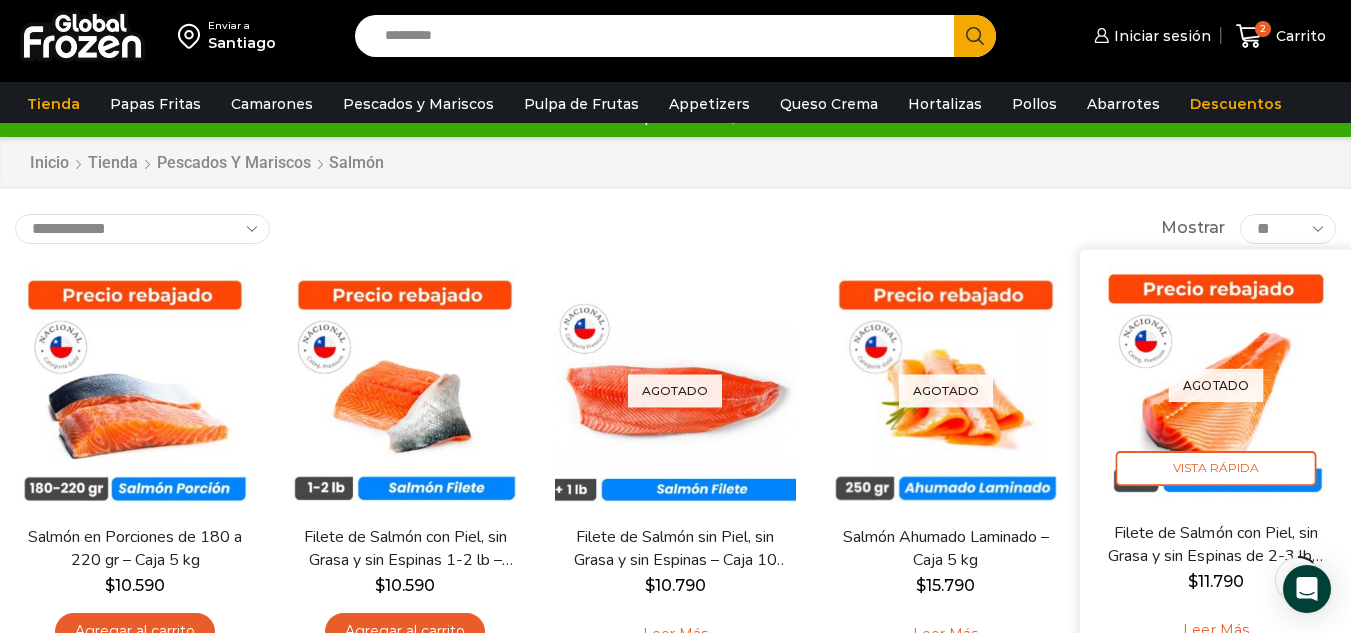 scroll, scrollTop: 0, scrollLeft: 0, axis: both 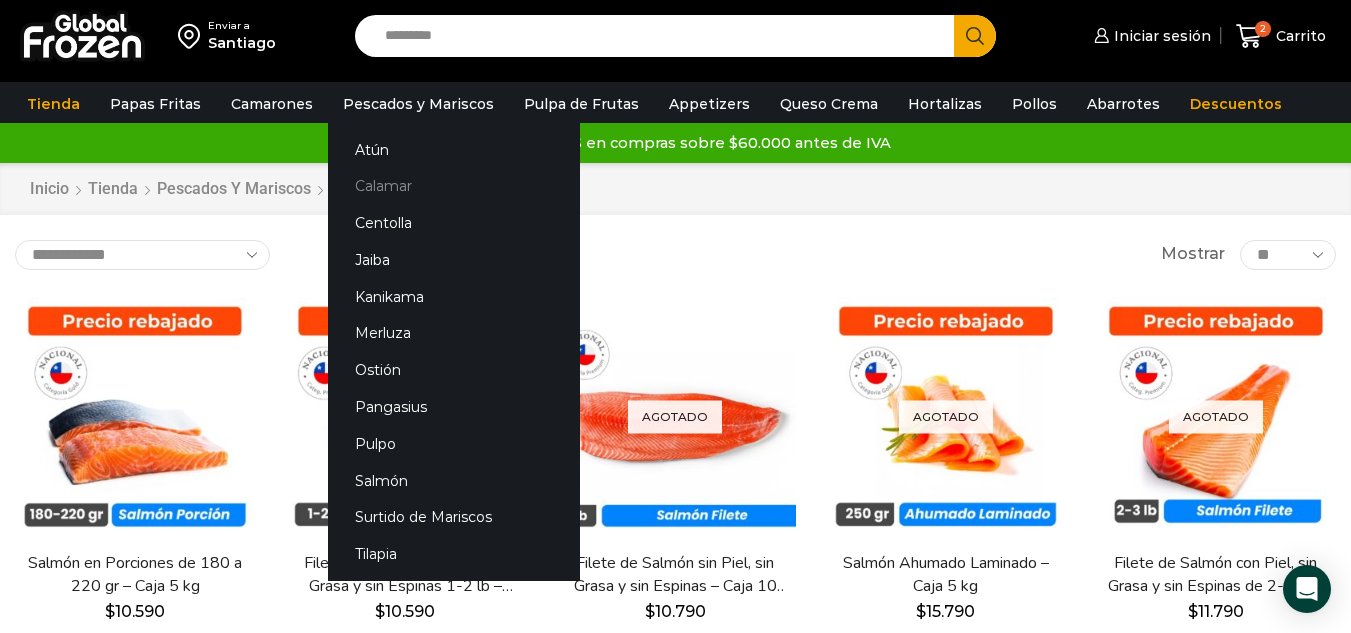 click on "Calamar" at bounding box center [454, 186] 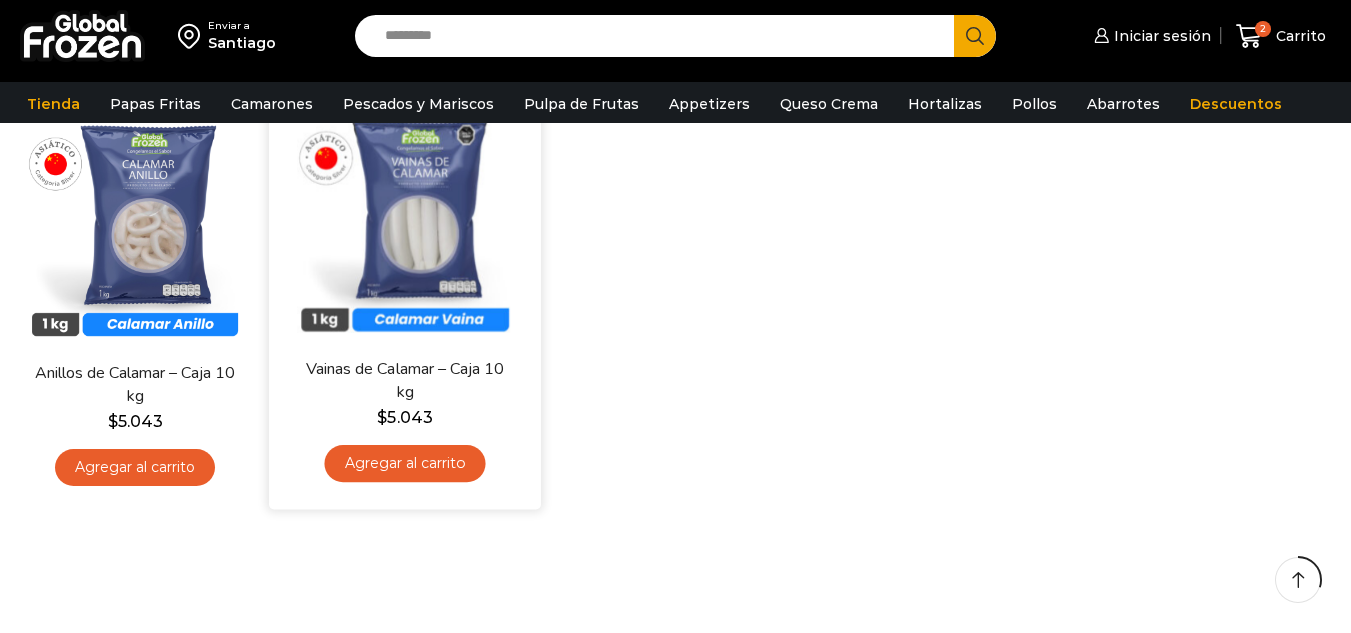 scroll, scrollTop: 200, scrollLeft: 0, axis: vertical 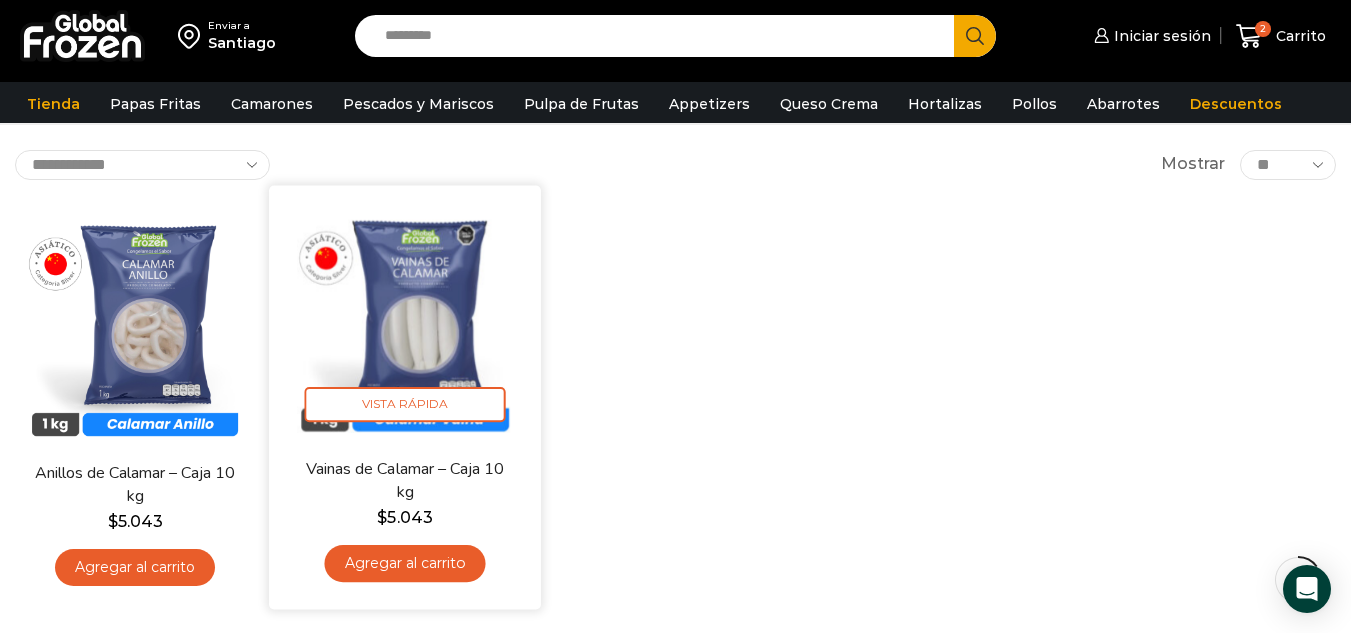 click on "Agregar al carrito" at bounding box center [405, 563] 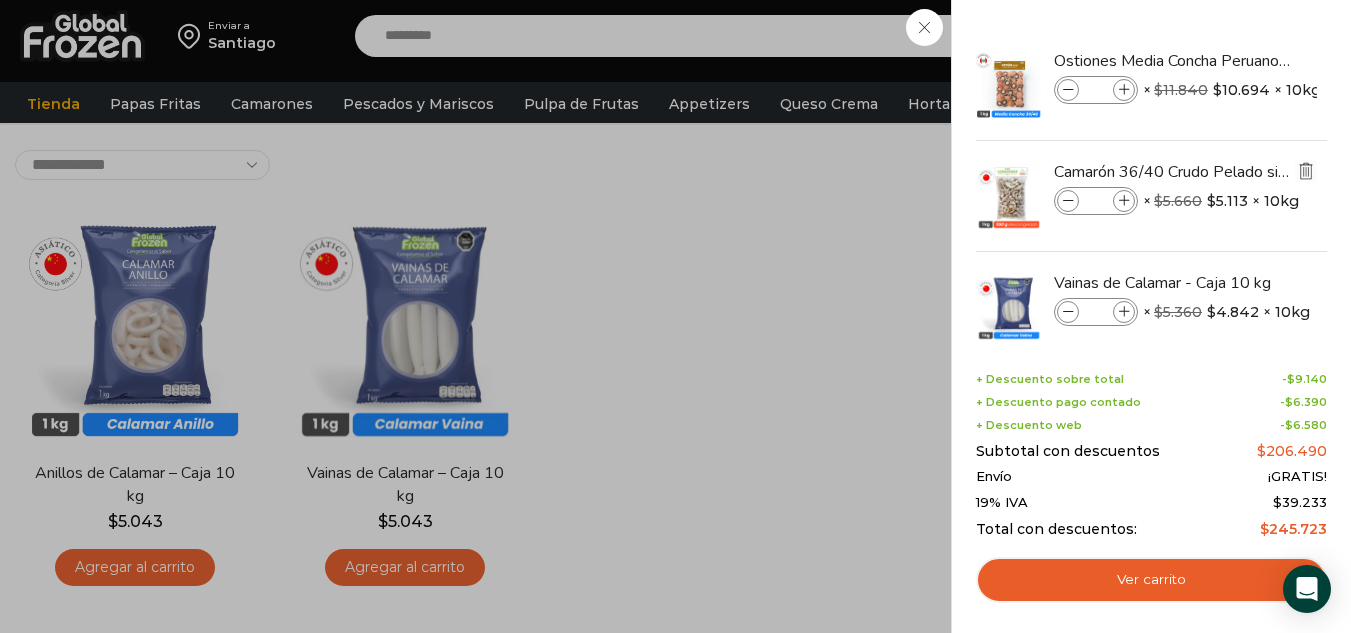 click at bounding box center [1306, 171] 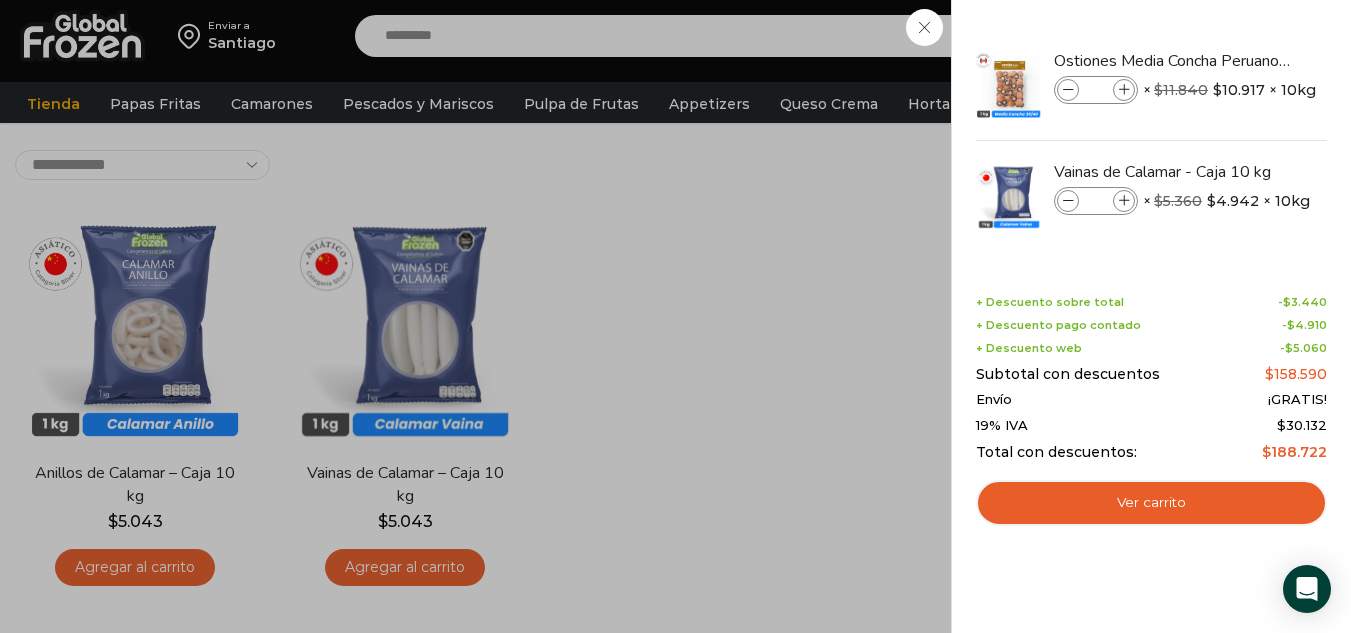 click on "2
Carrito
2
2
Shopping Cart
*" at bounding box center (1281, 36) 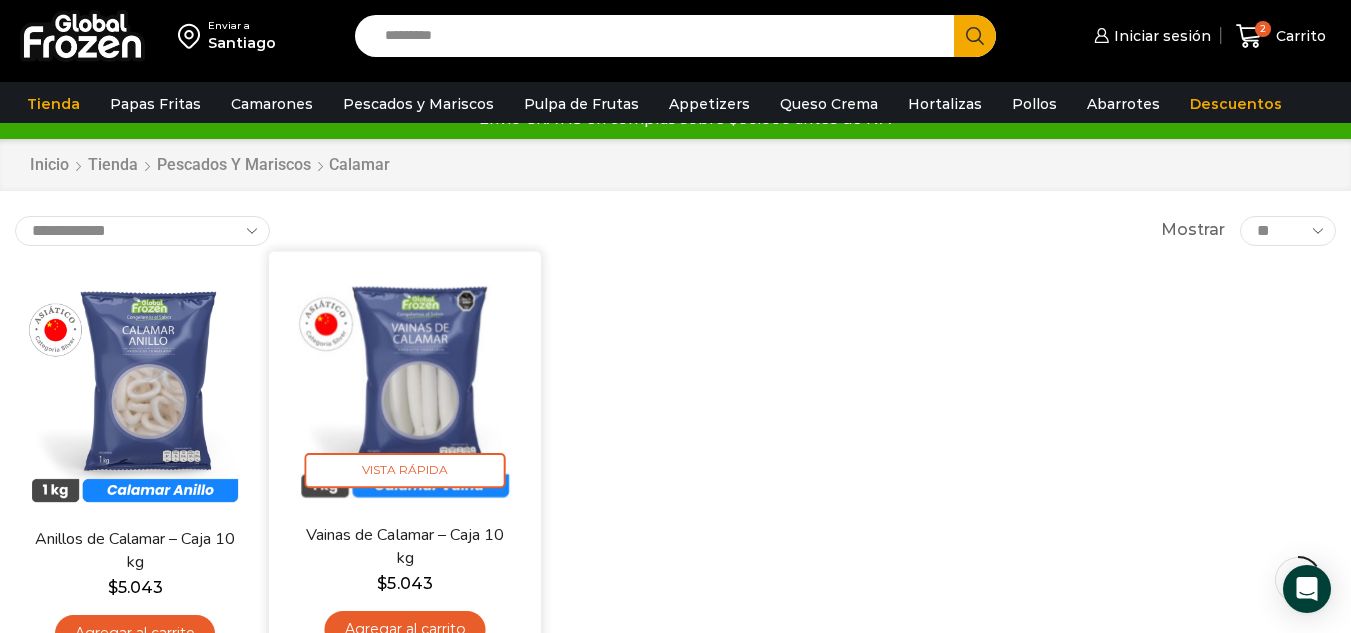 scroll, scrollTop: 0, scrollLeft: 0, axis: both 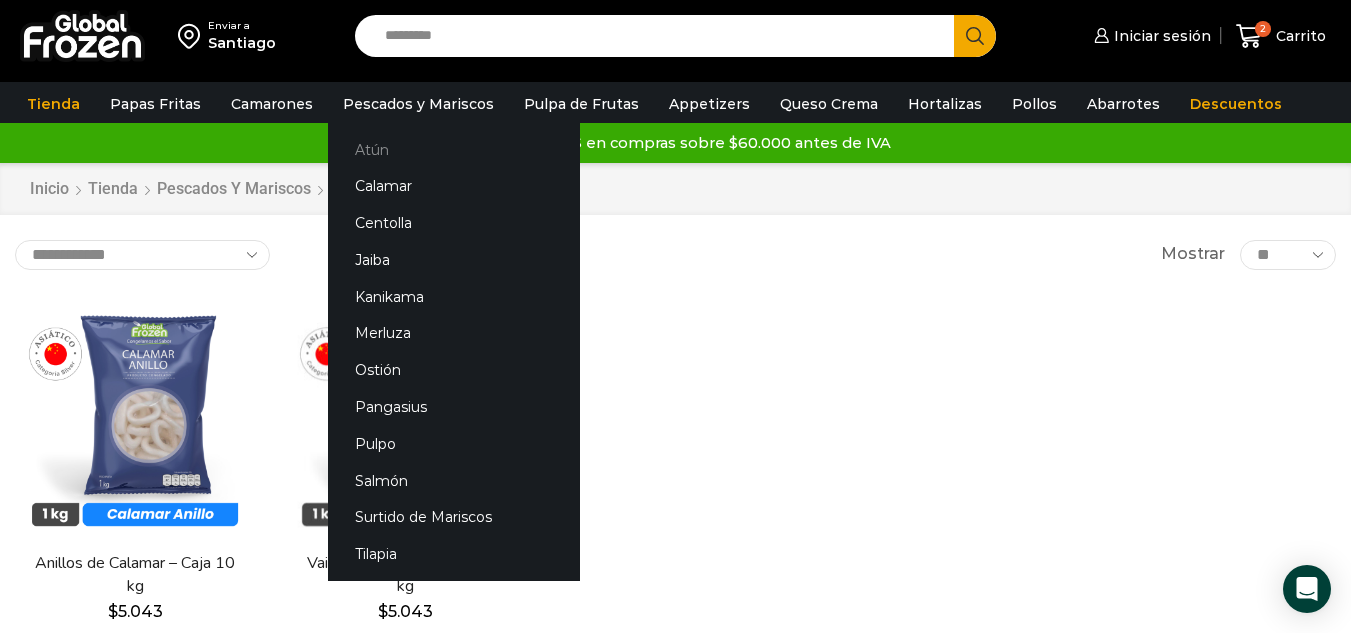 click on "Atún" at bounding box center [454, 149] 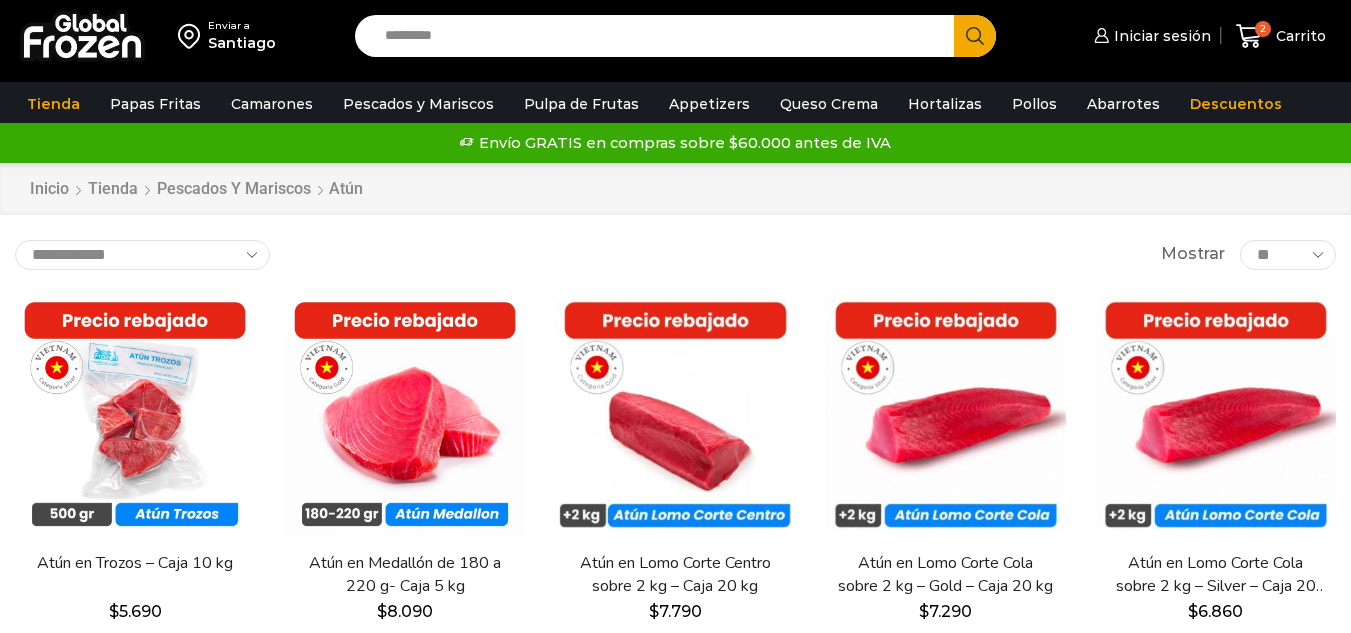 scroll, scrollTop: 0, scrollLeft: 0, axis: both 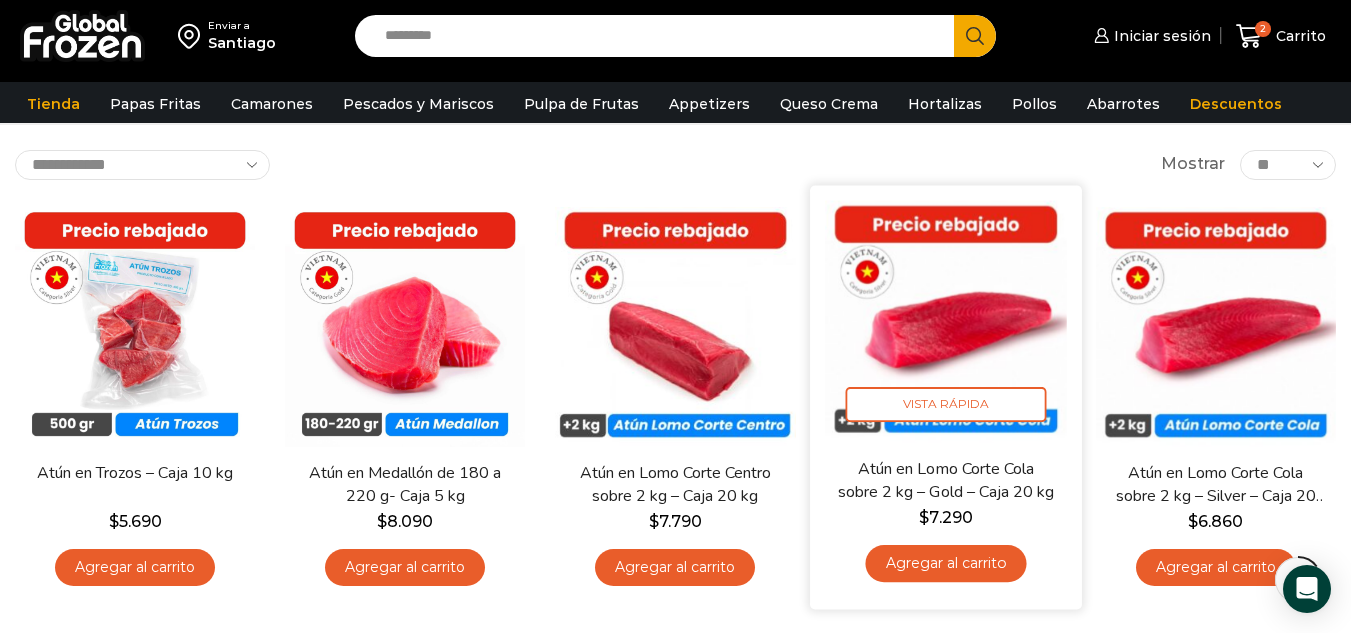 click on "Agregar al carrito" at bounding box center (945, 563) 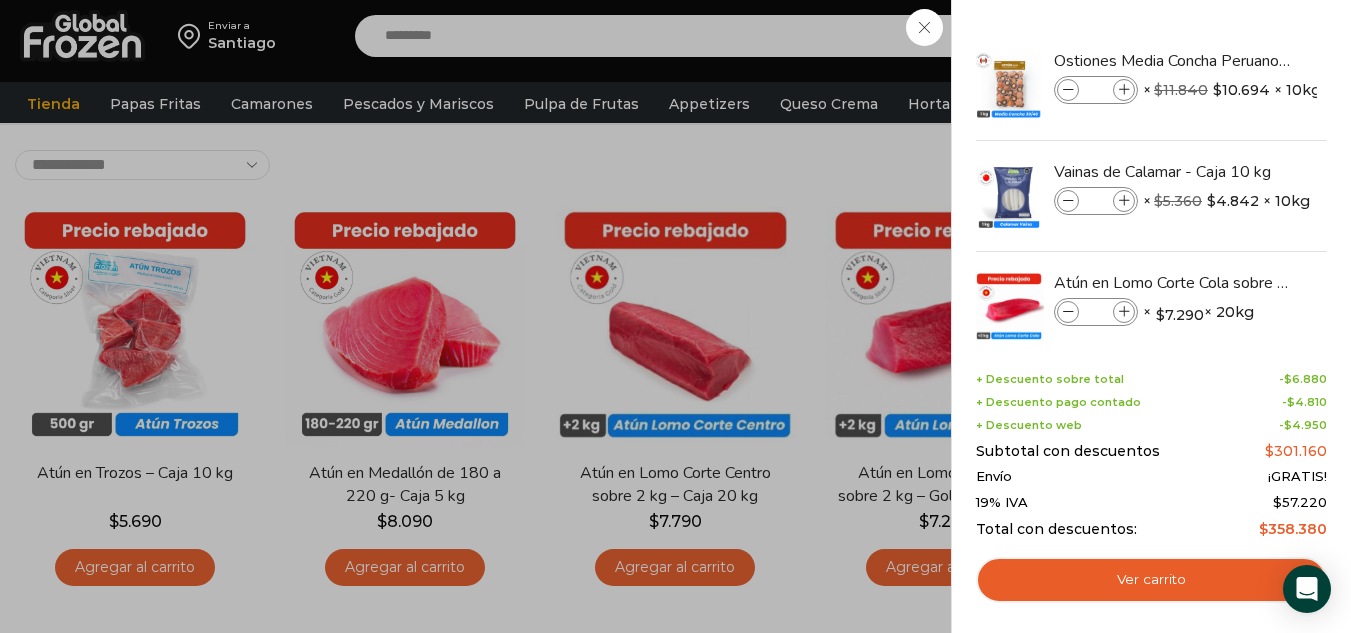 click on "3
Carrito
3
3
Shopping Cart
*" at bounding box center (1281, 36) 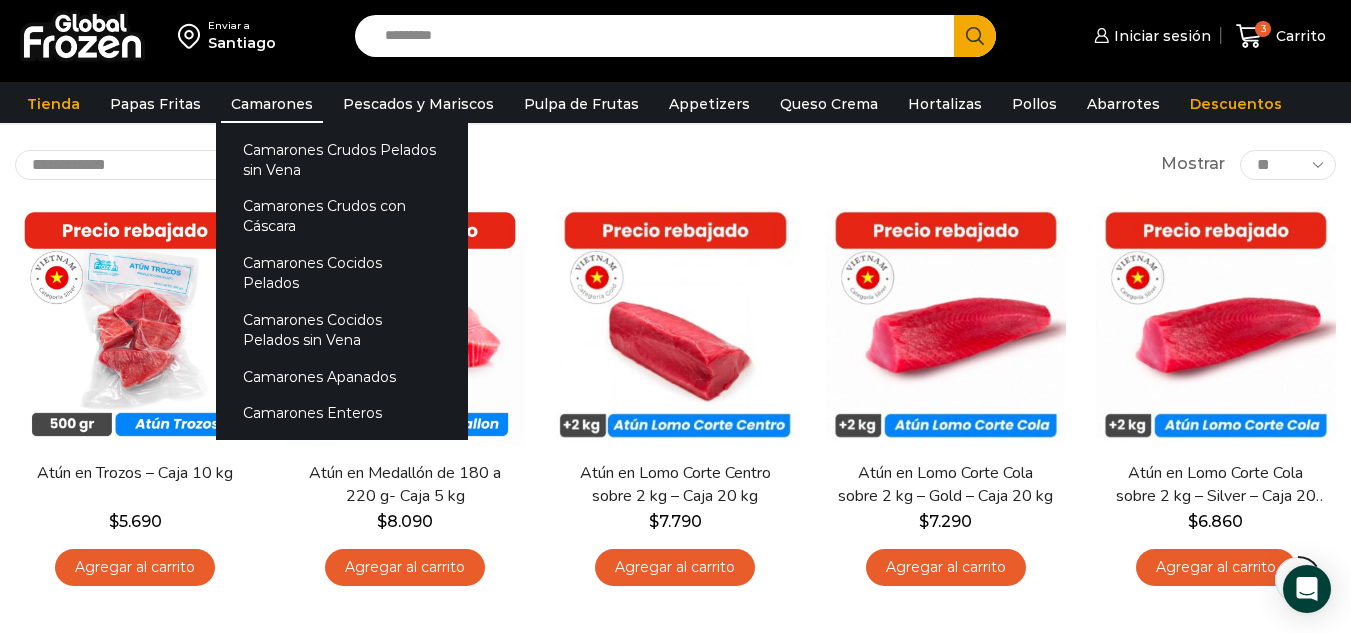 click on "Camarones" at bounding box center (272, 104) 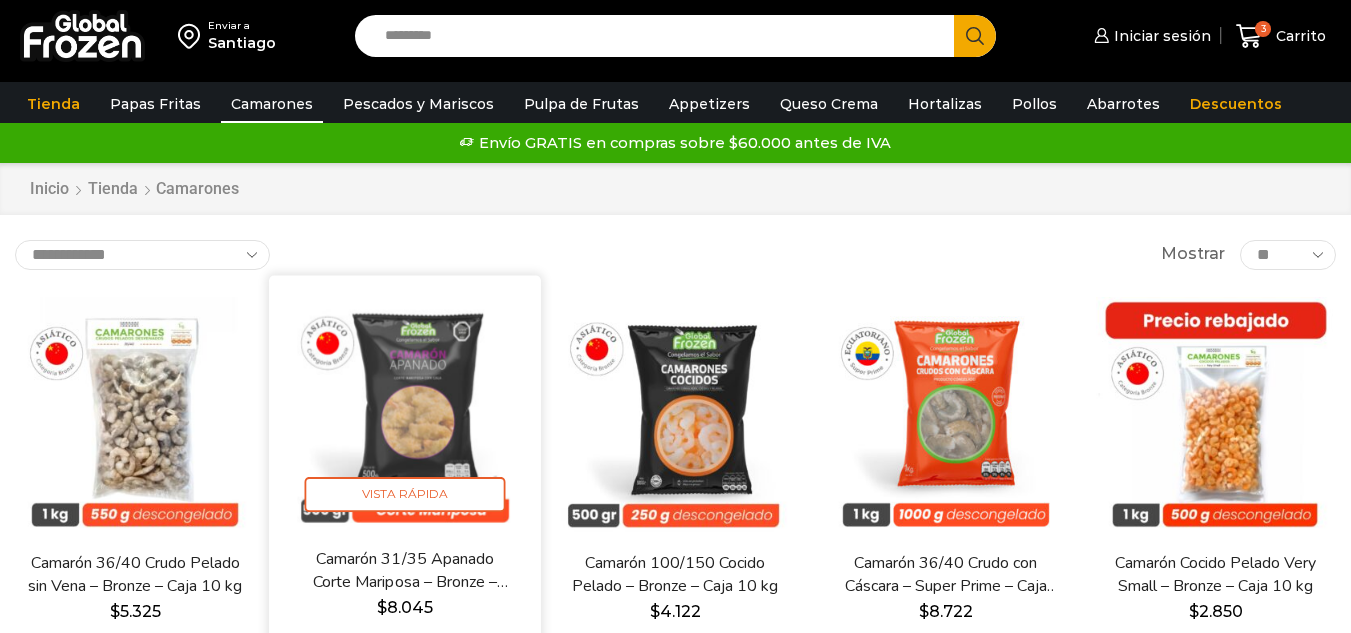 scroll, scrollTop: 0, scrollLeft: 0, axis: both 